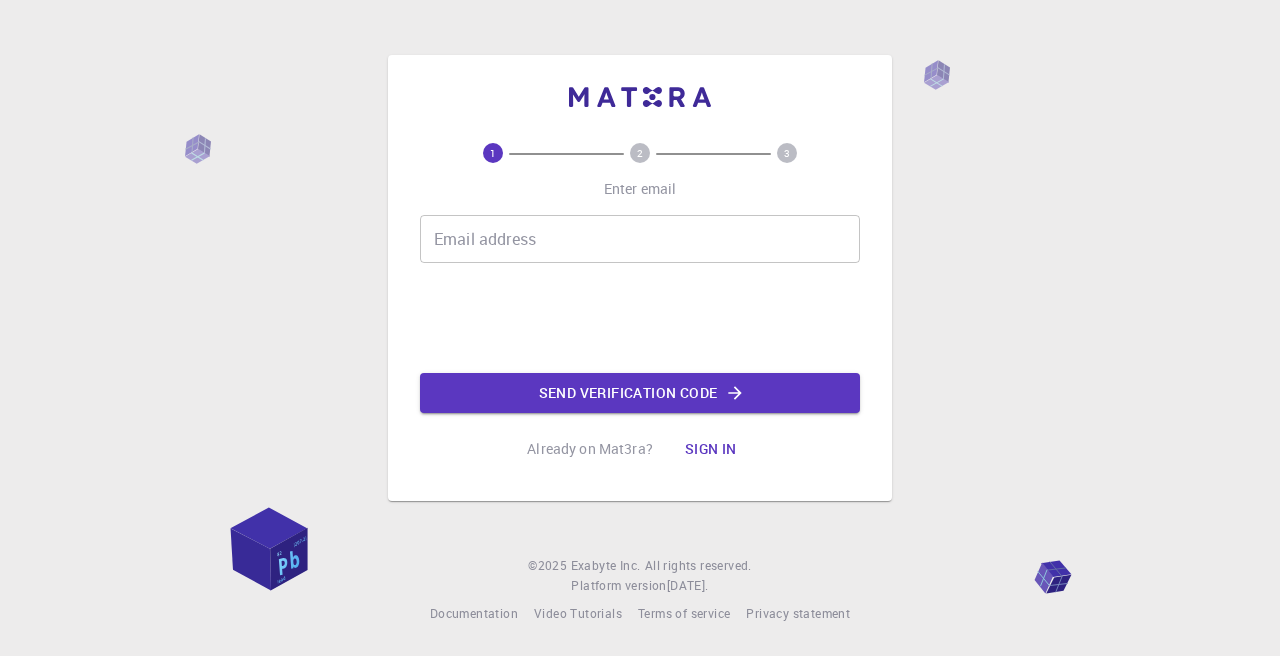 scroll, scrollTop: 0, scrollLeft: 0, axis: both 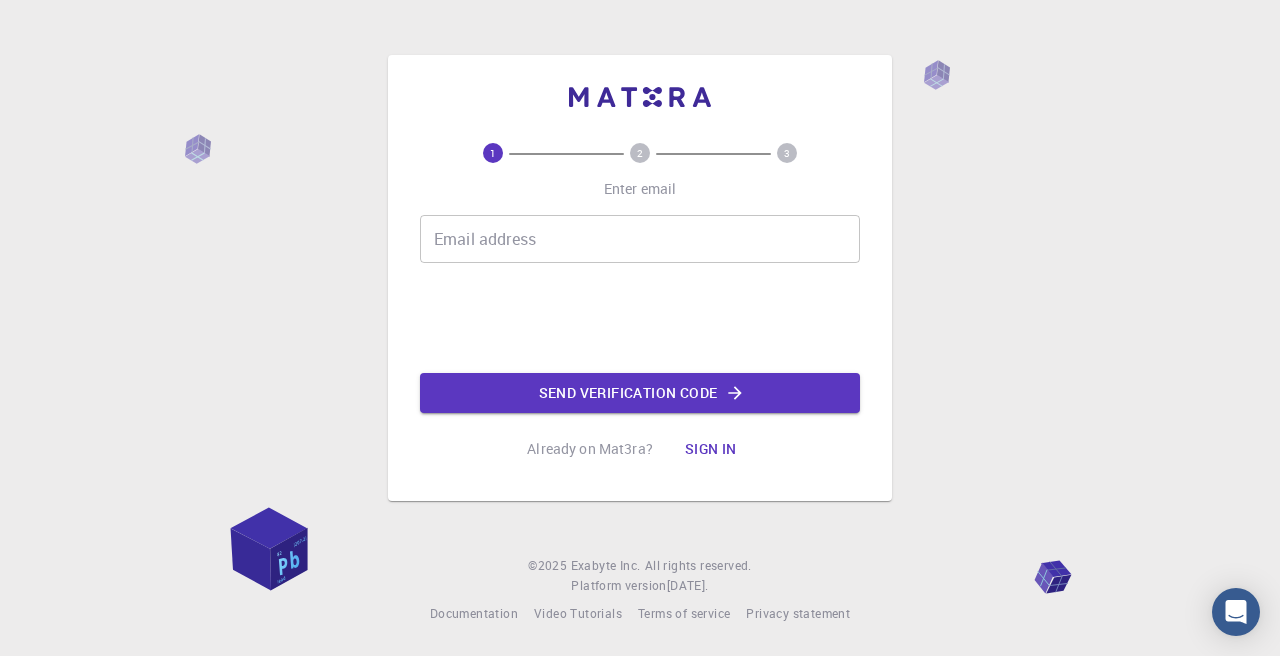 click on "Email address" at bounding box center (640, 239) 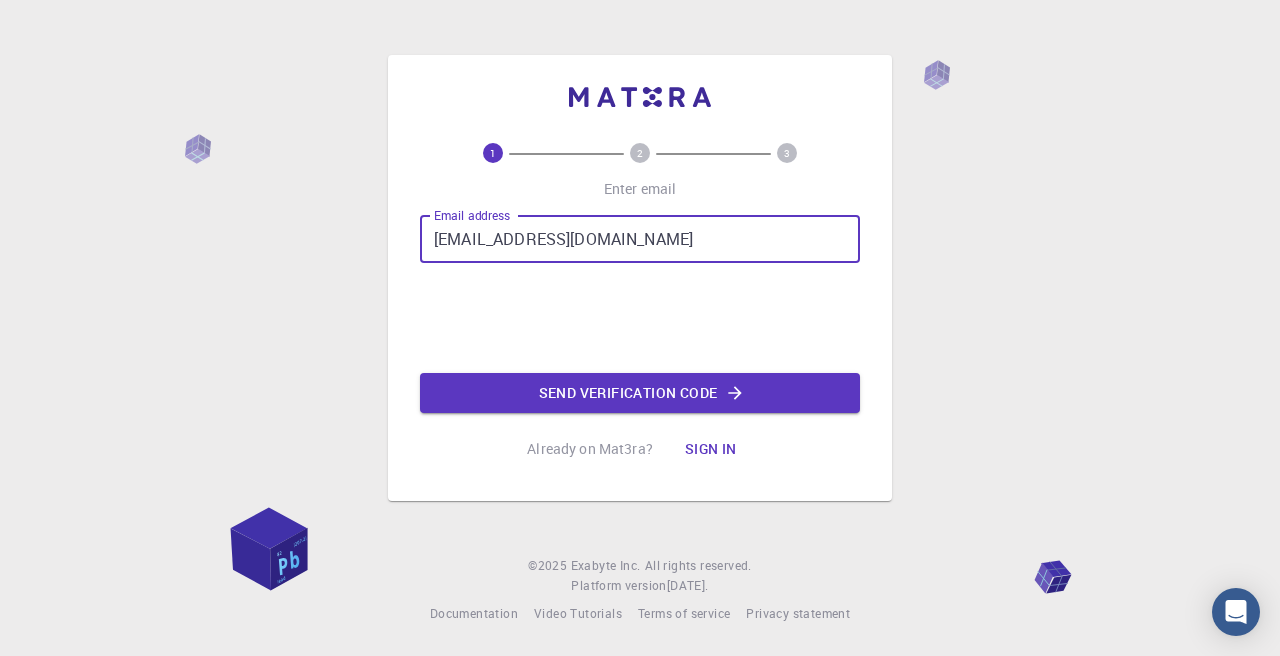 type on "[EMAIL_ADDRESS][DOMAIN_NAME]" 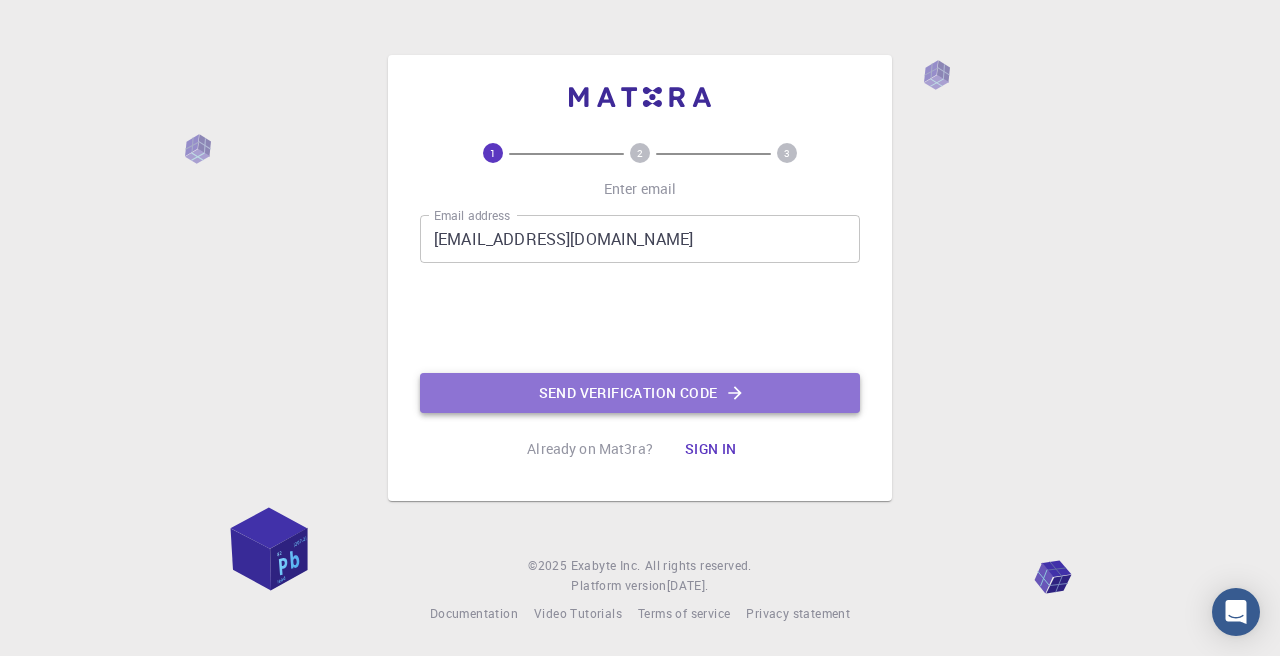 click on "Send verification code" 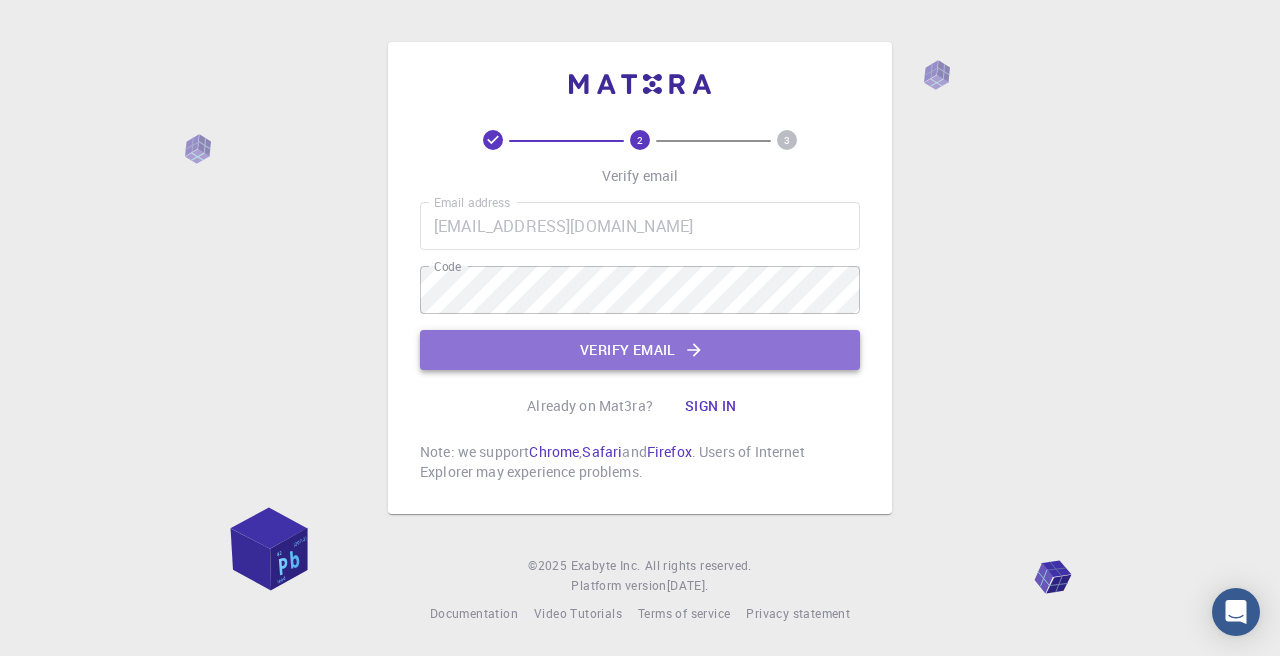 click on "Verify email" 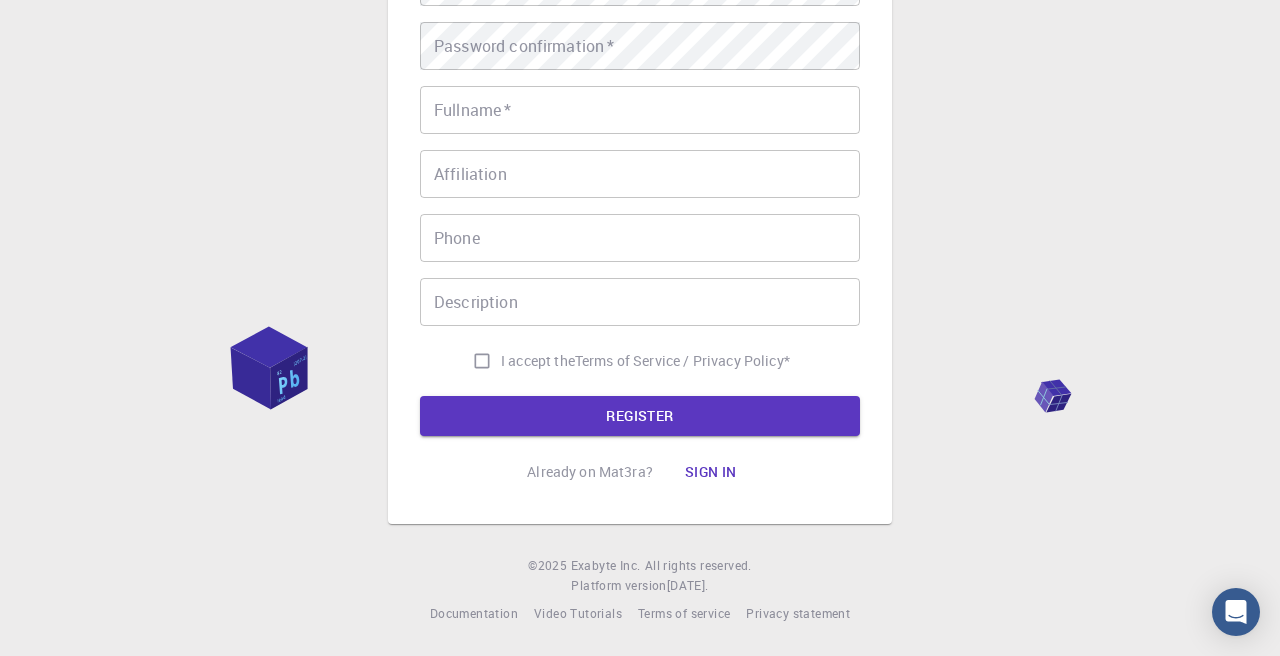 scroll, scrollTop: 0, scrollLeft: 0, axis: both 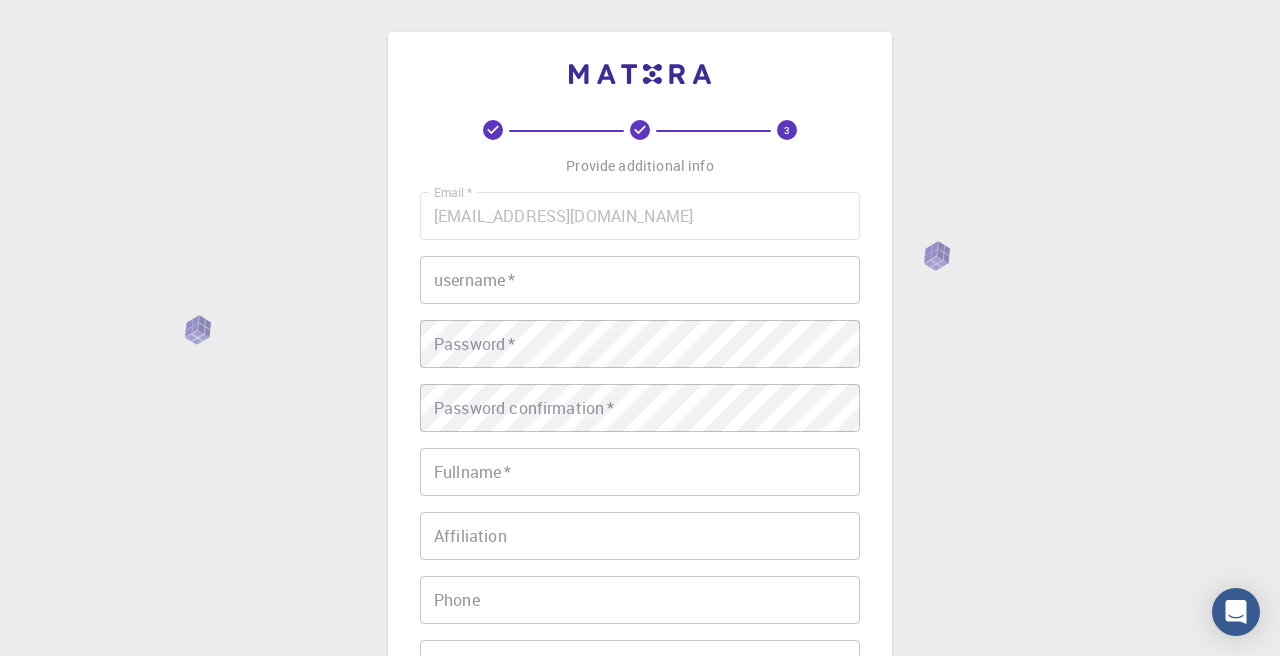 click on "username   *" at bounding box center [640, 280] 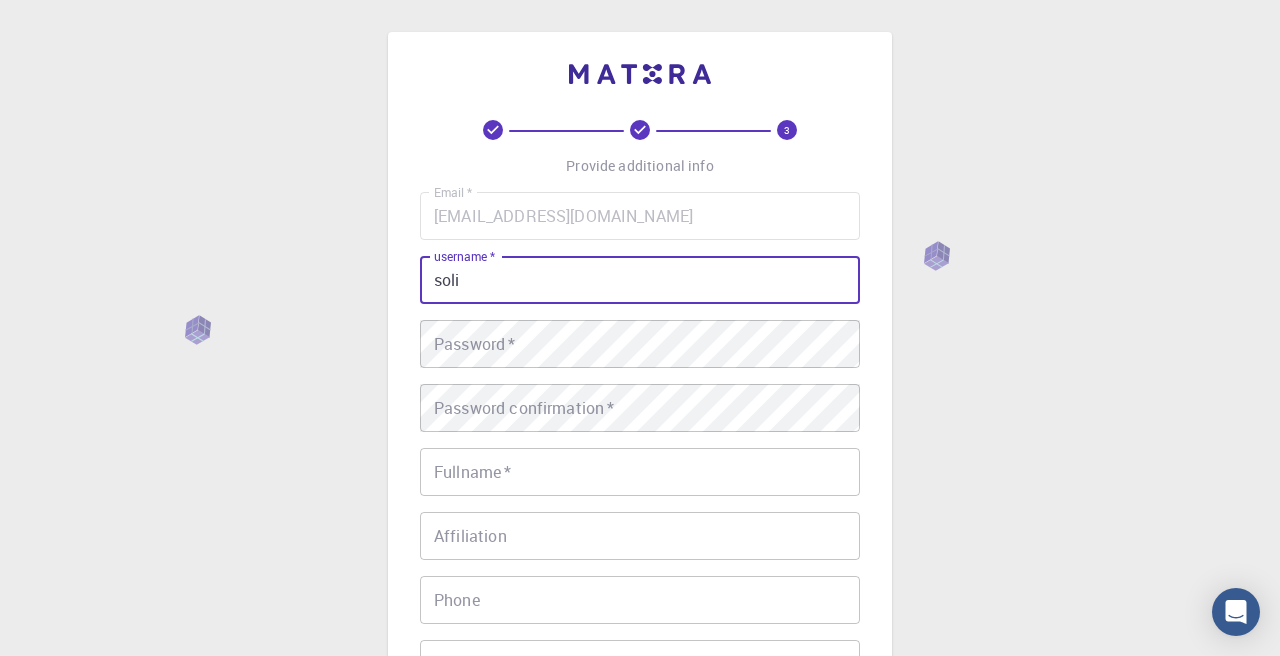 type on "soli" 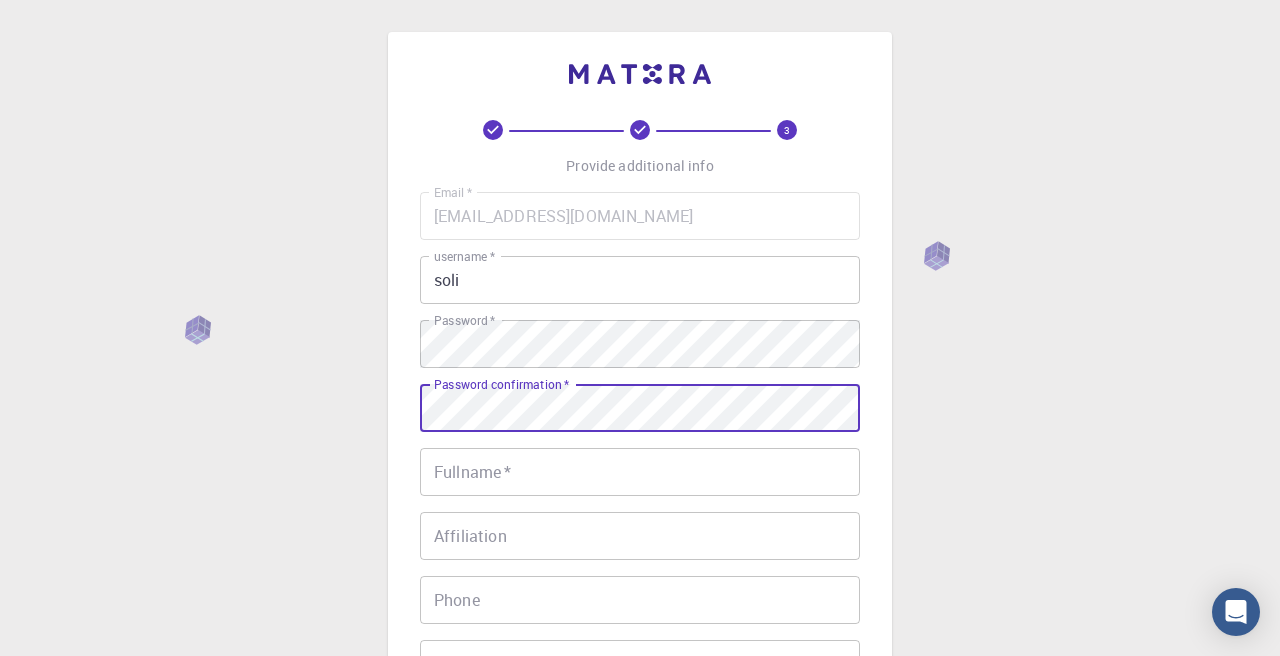 click on "Fullname   *" at bounding box center (640, 472) 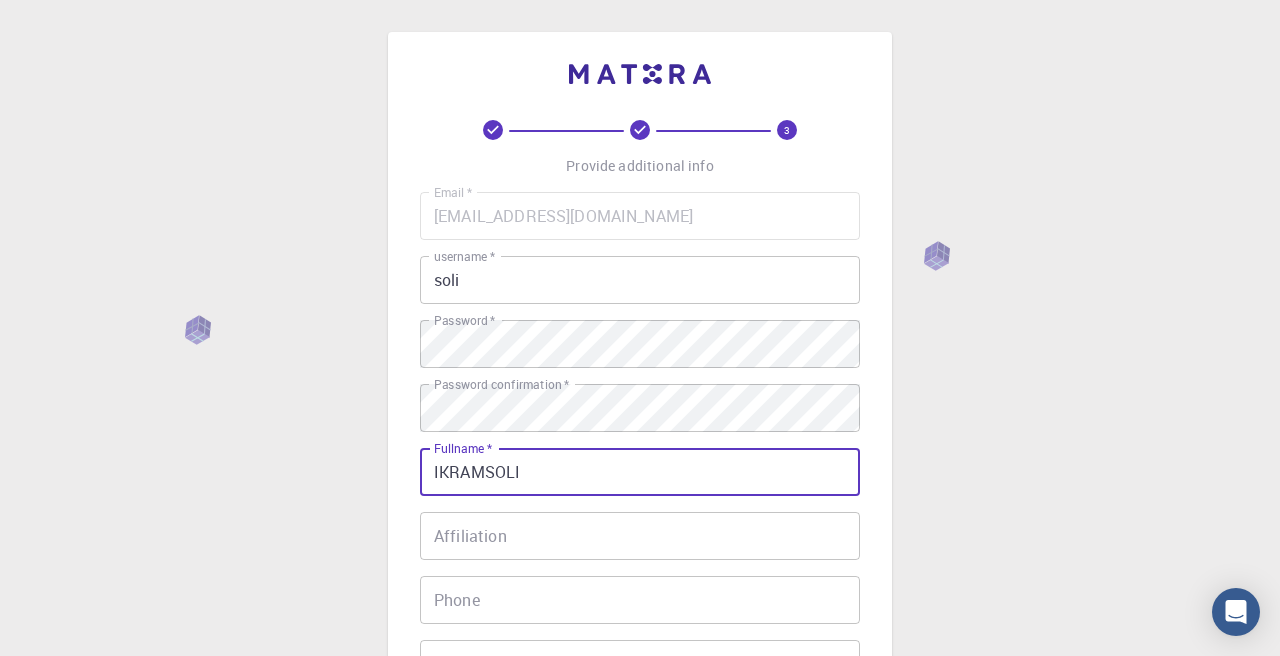 type on "IKRAMSOLI" 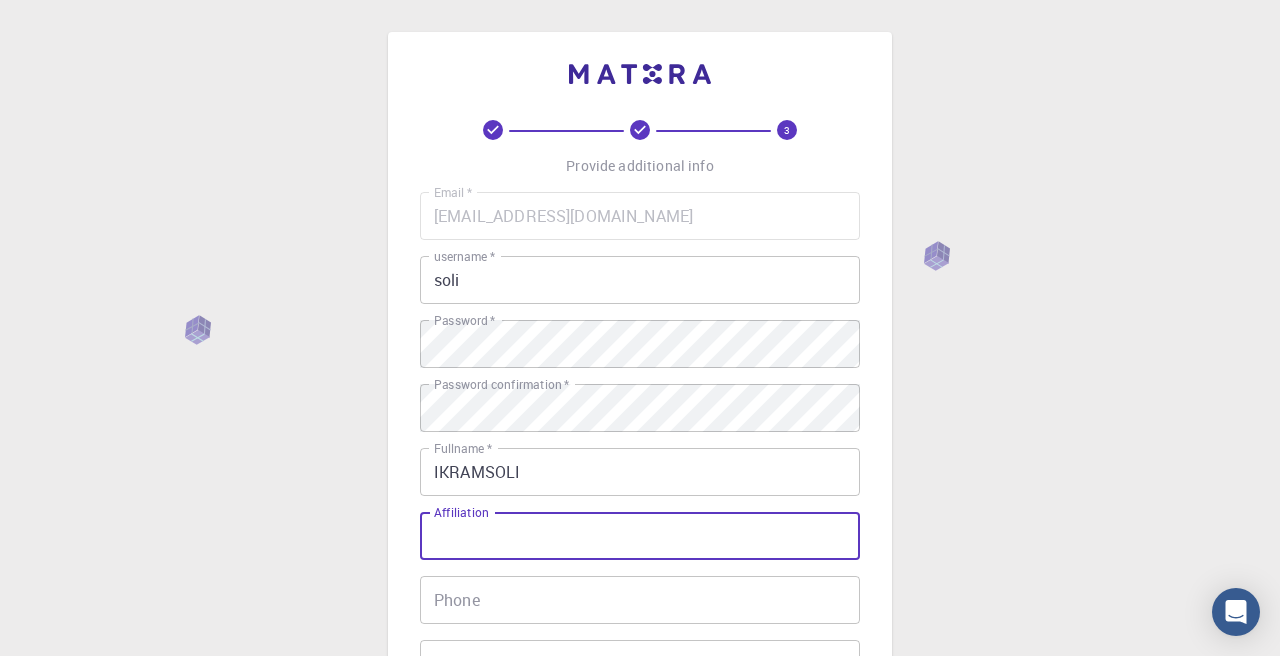 click on "Affiliation" at bounding box center [640, 536] 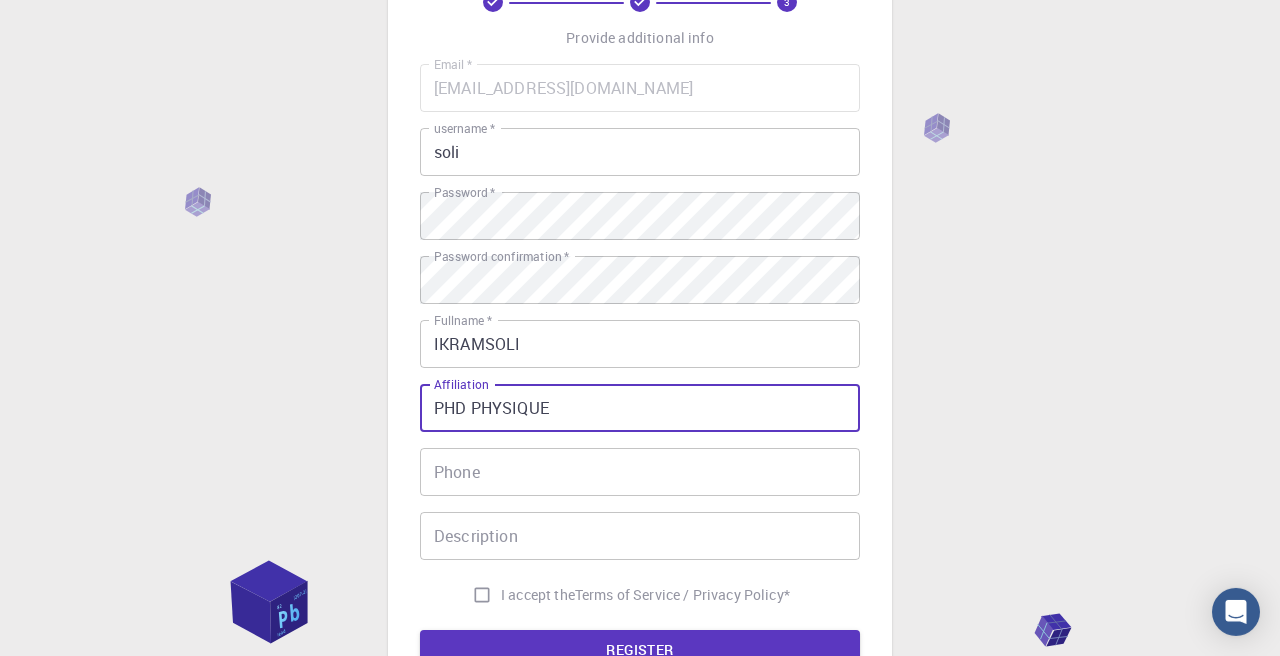 scroll, scrollTop: 228, scrollLeft: 0, axis: vertical 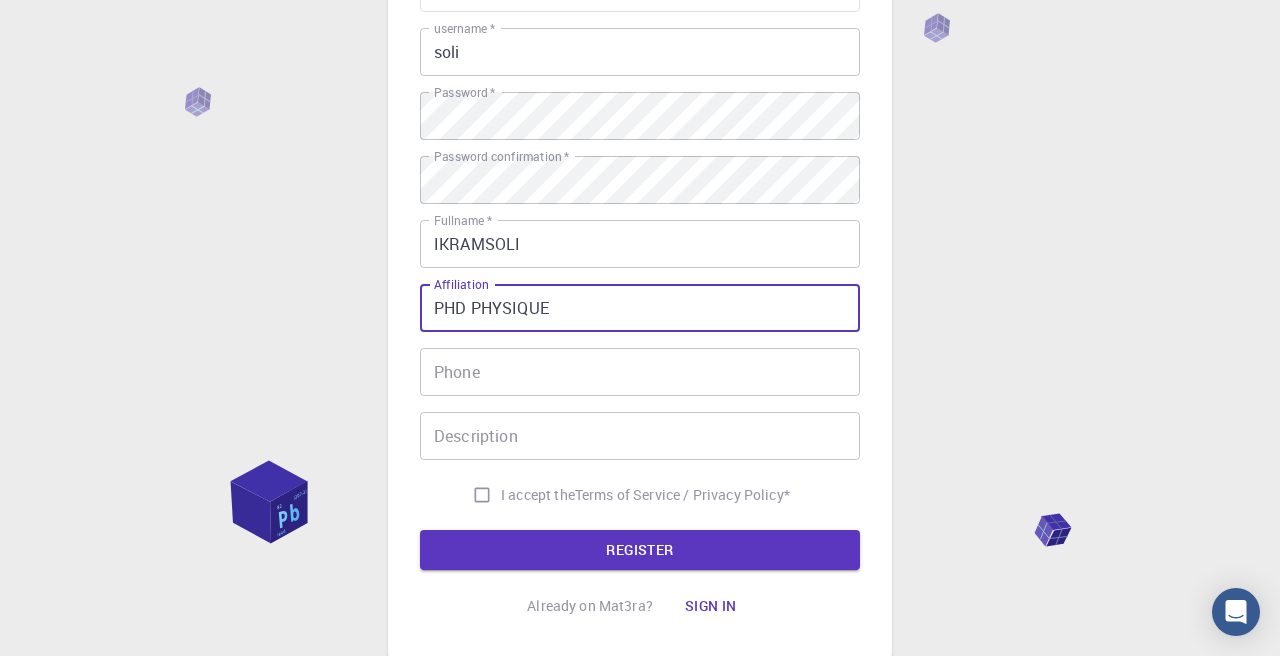 type on "PHD PHYSIQUE" 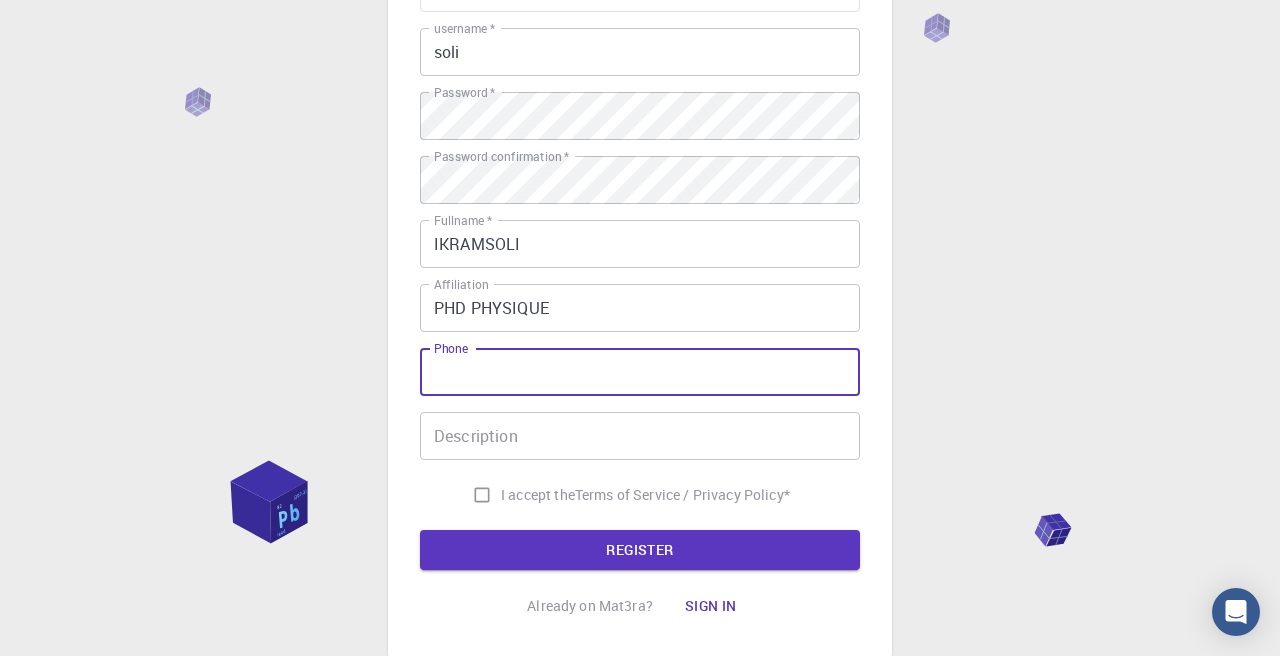 click on "Phone" at bounding box center [640, 372] 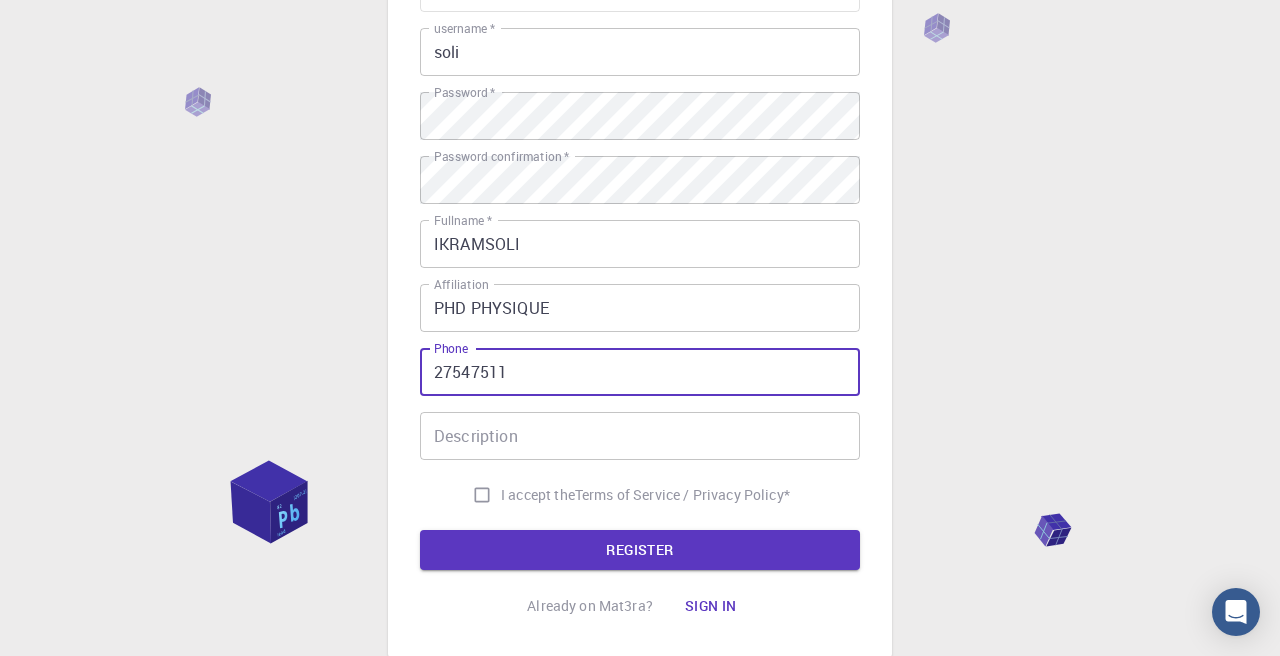 type on "27547511" 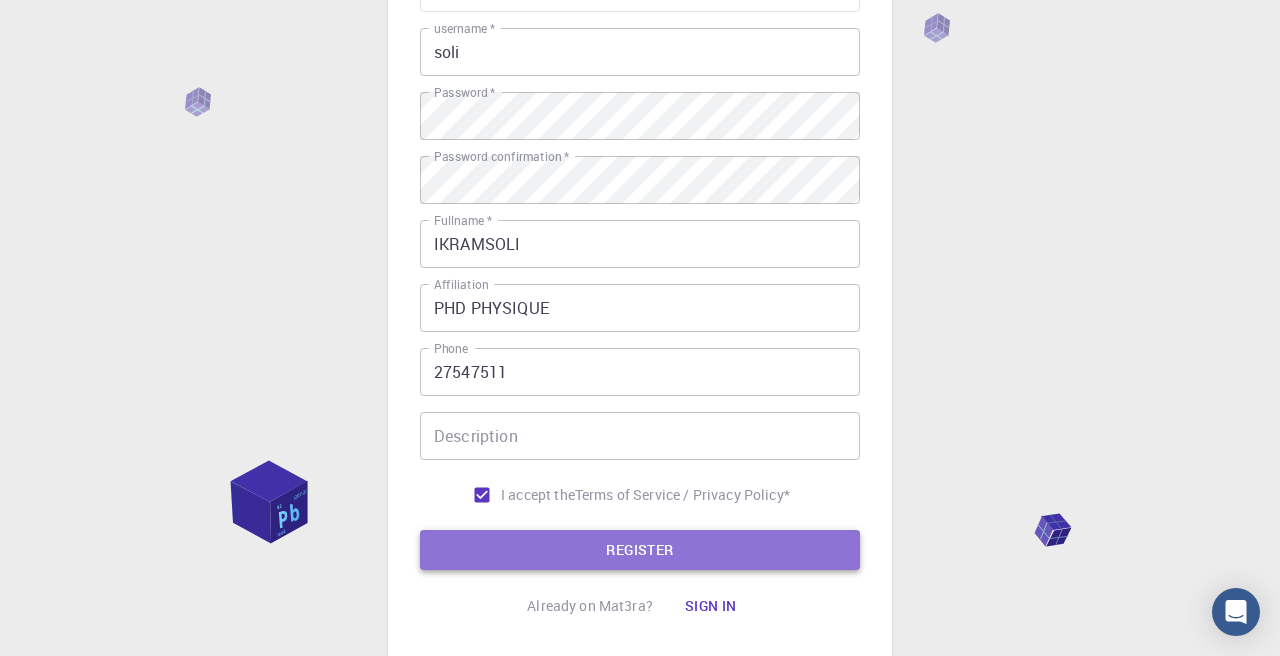 click on "REGISTER" at bounding box center (640, 550) 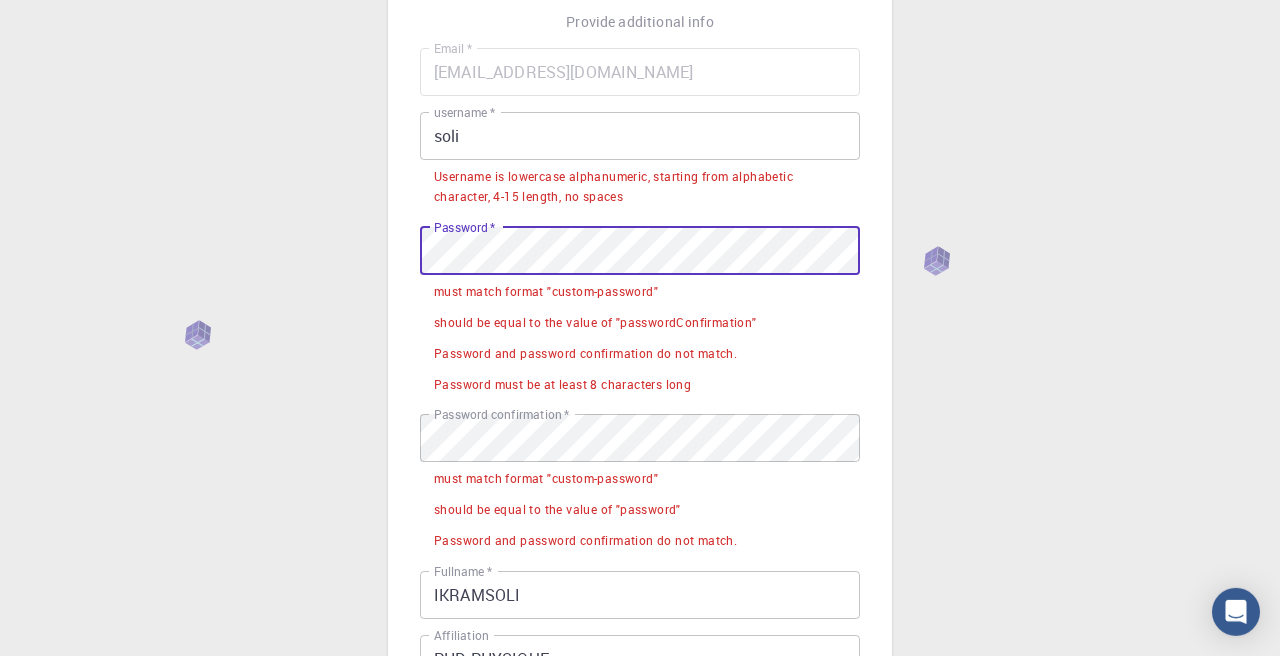 scroll, scrollTop: 228, scrollLeft: 0, axis: vertical 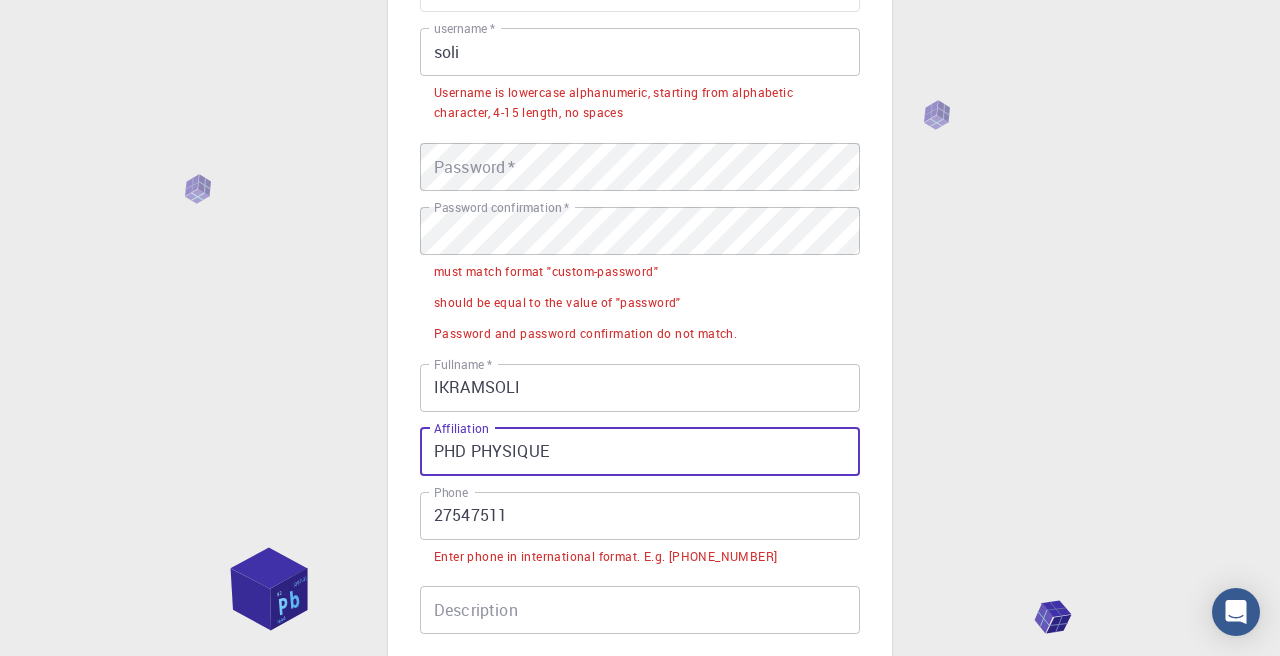 click on "PHD PHYSIQUE" at bounding box center (640, 452) 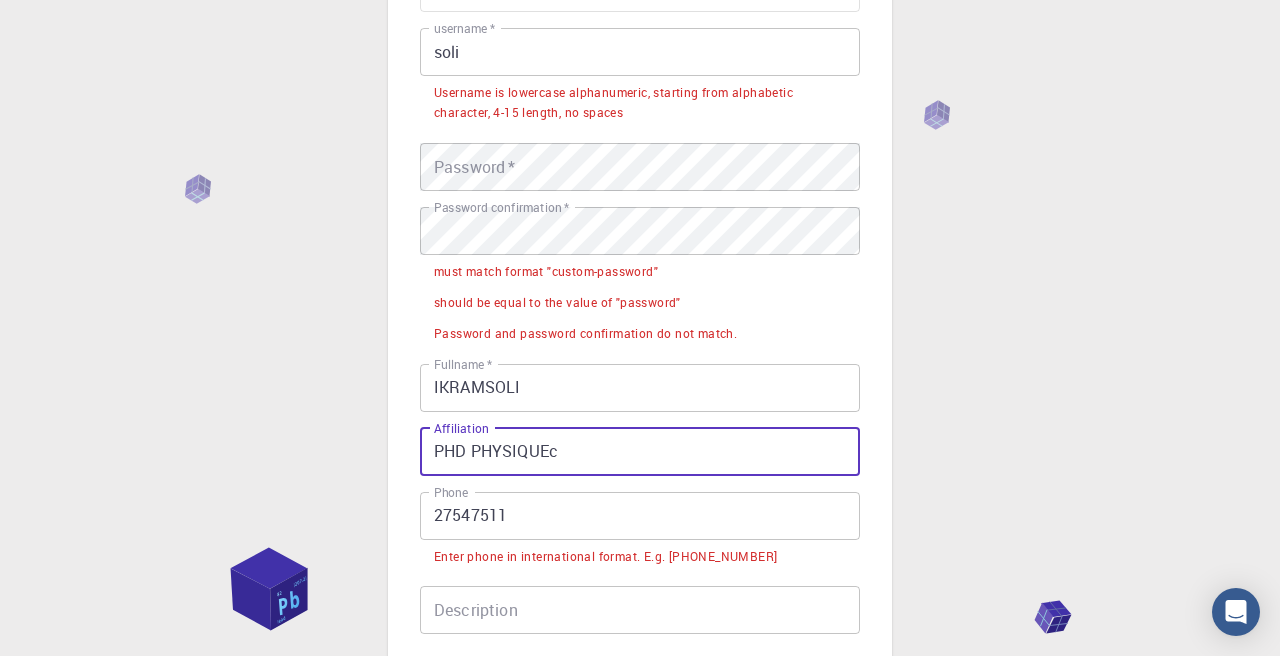 type on "PHD PHYSIQUE" 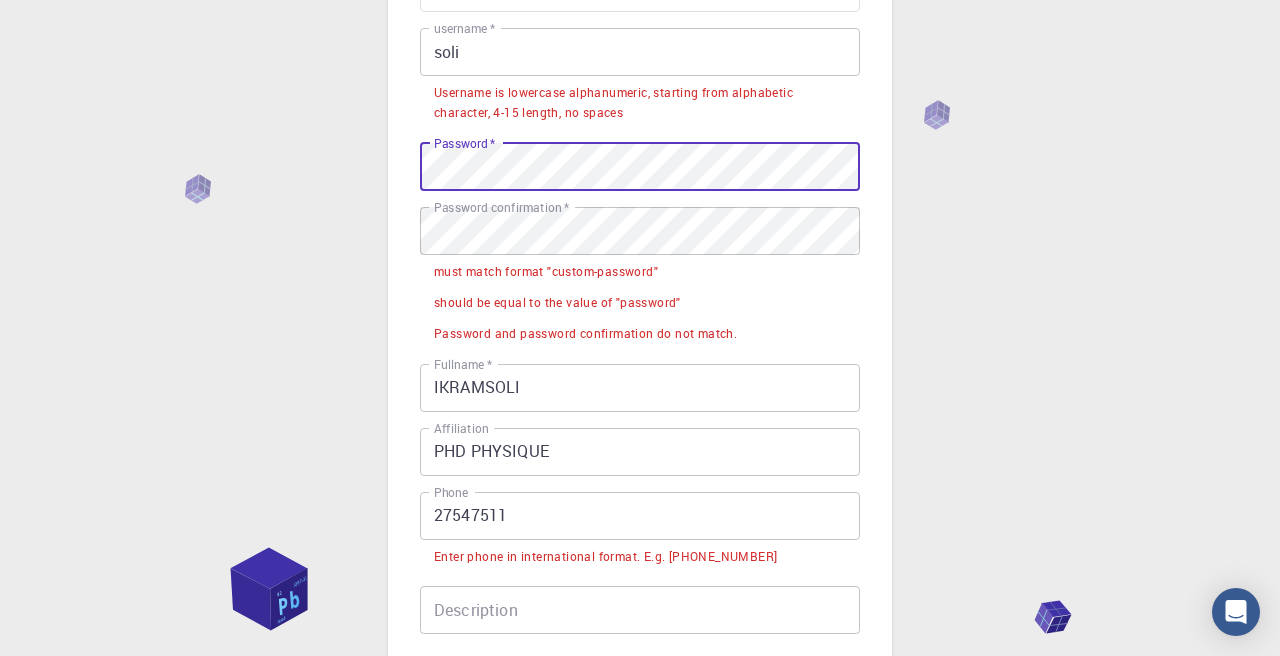 scroll, scrollTop: 540, scrollLeft: 0, axis: vertical 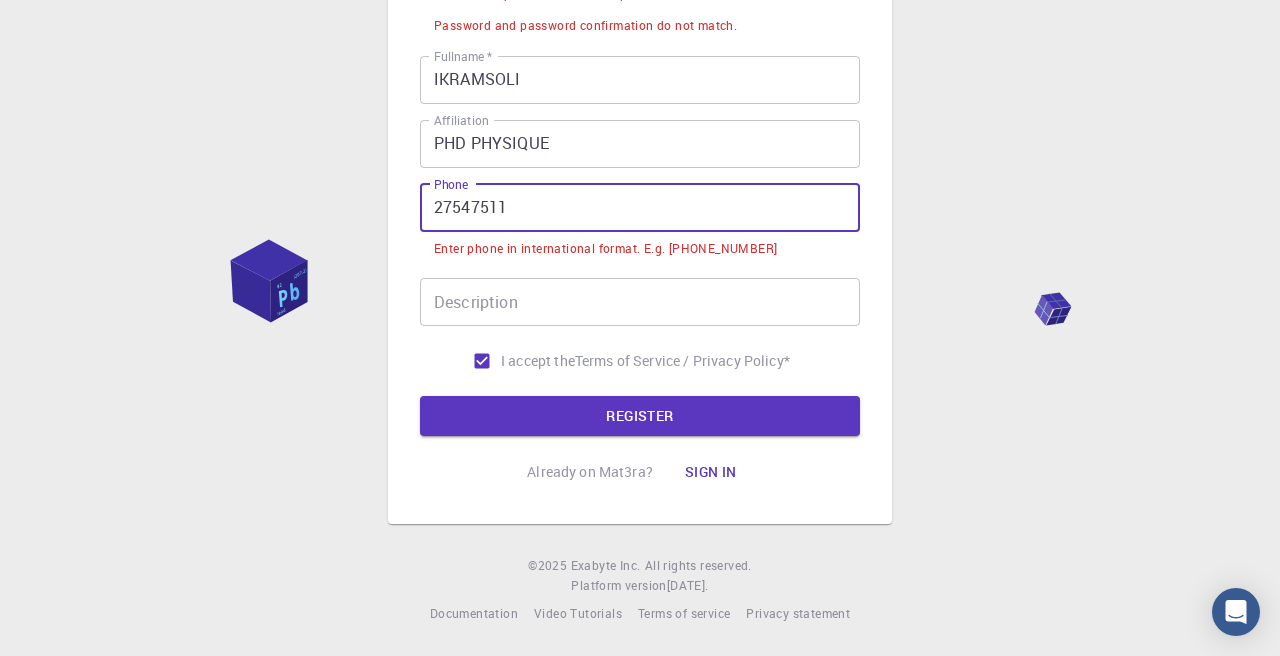 click on "27547511" at bounding box center (640, 208) 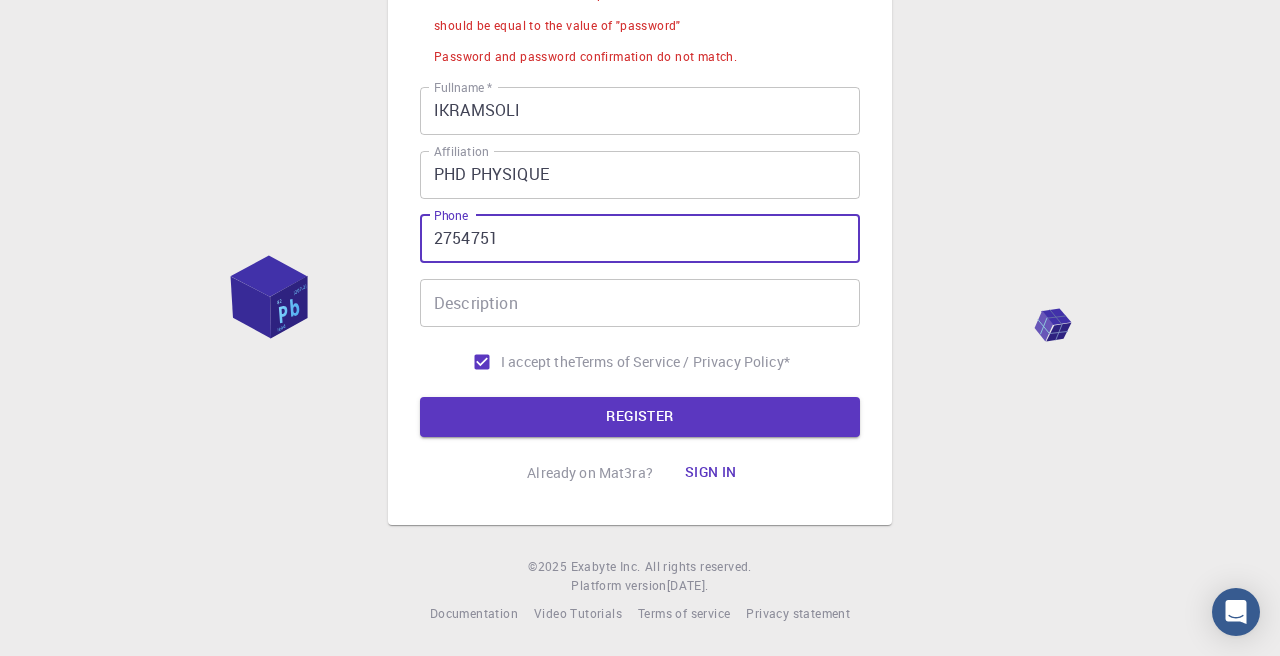 scroll, scrollTop: 509, scrollLeft: 0, axis: vertical 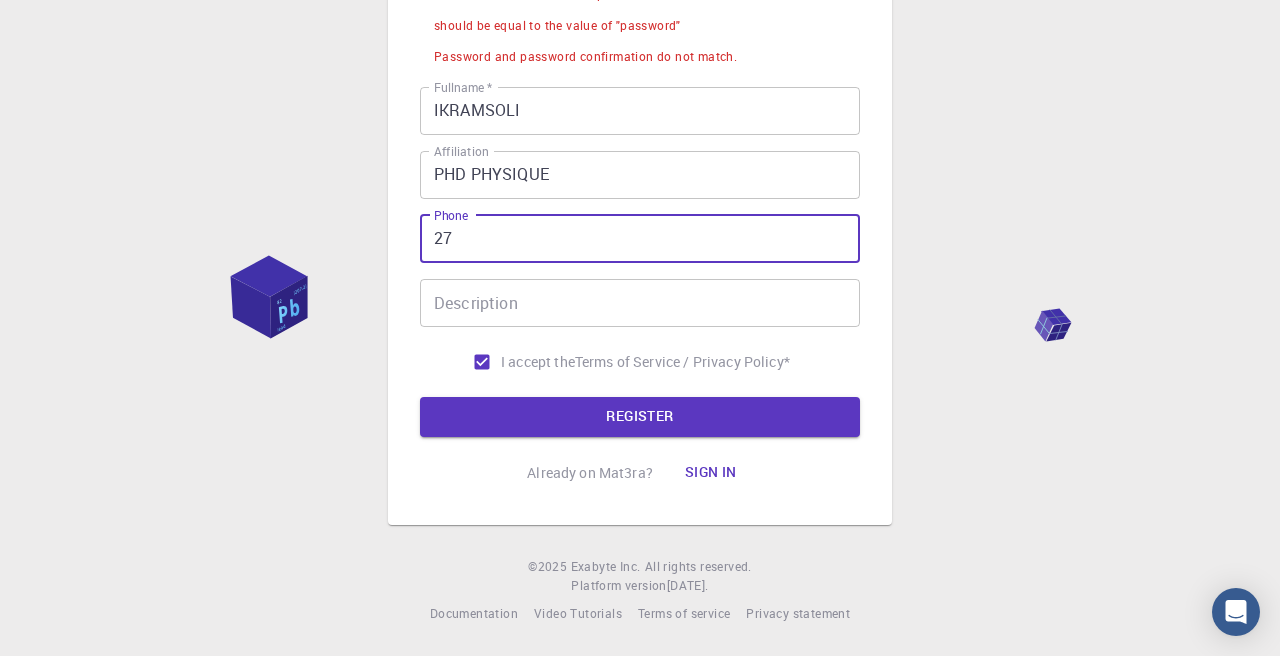 type on "2" 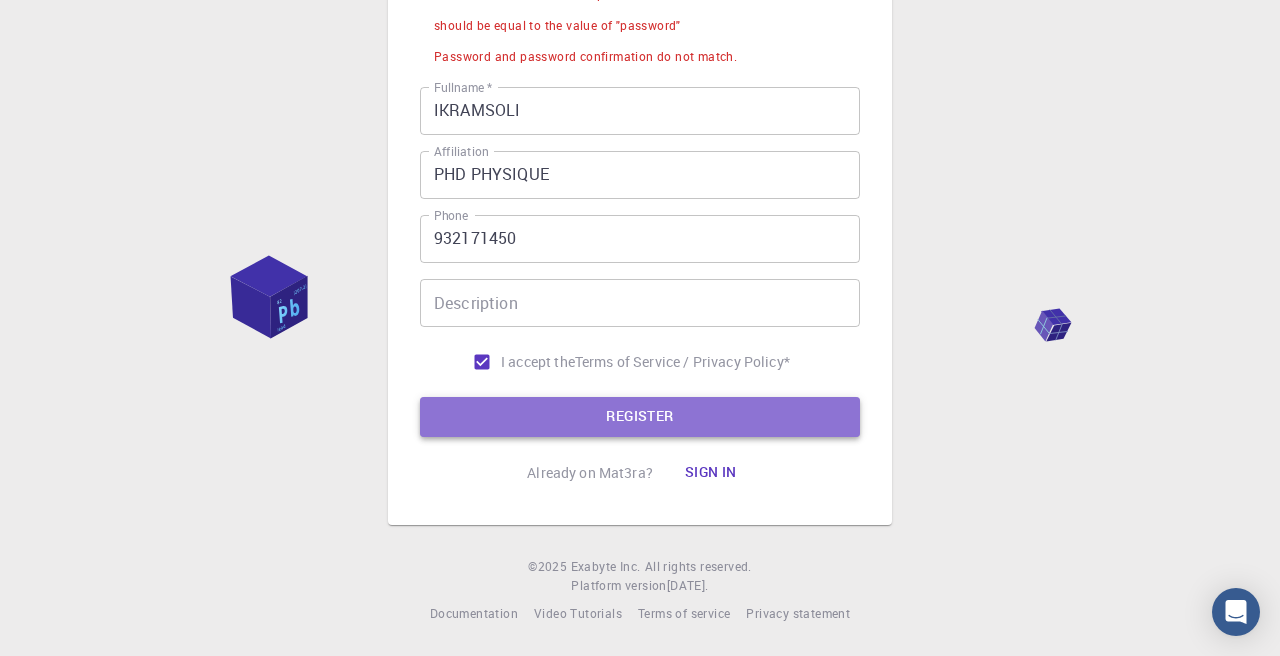 click on "REGISTER" at bounding box center (640, 417) 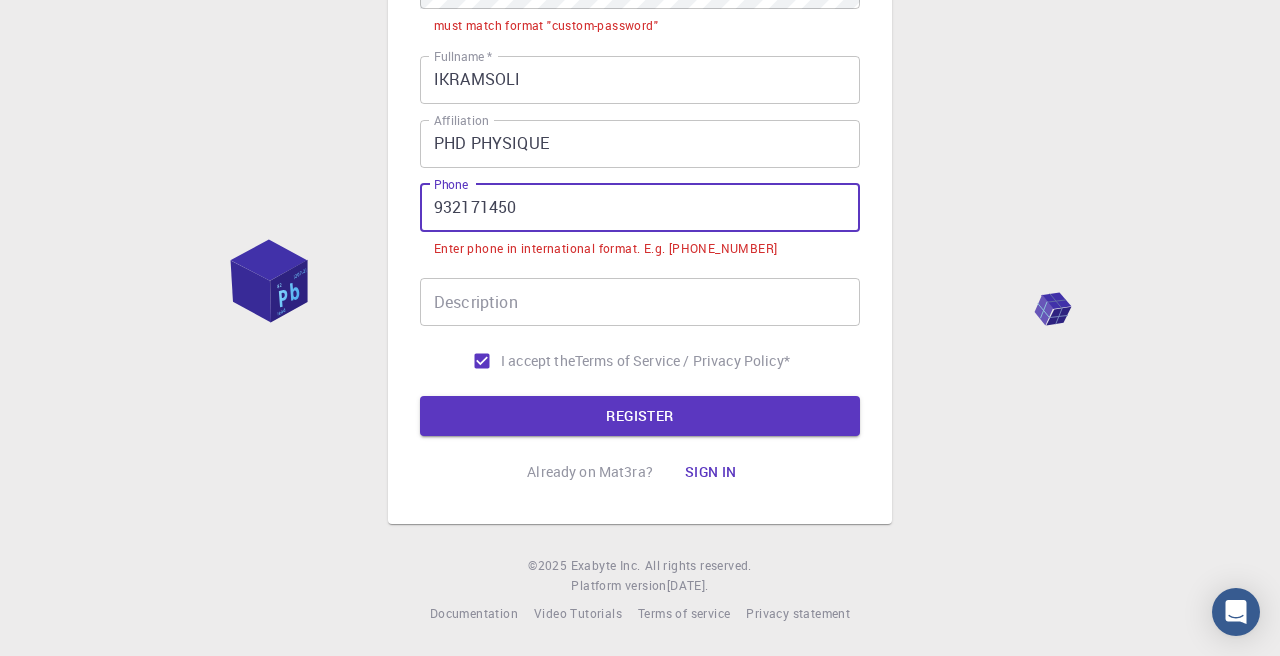 click on "932171450" at bounding box center [640, 208] 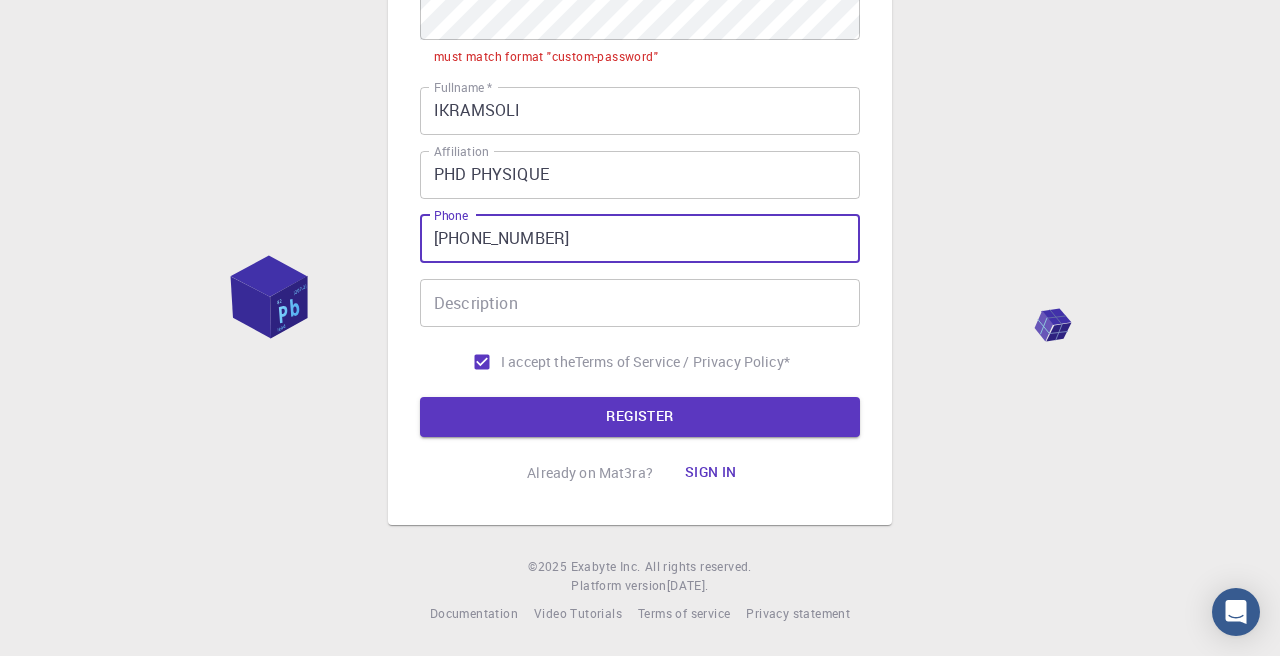 scroll, scrollTop: 509, scrollLeft: 0, axis: vertical 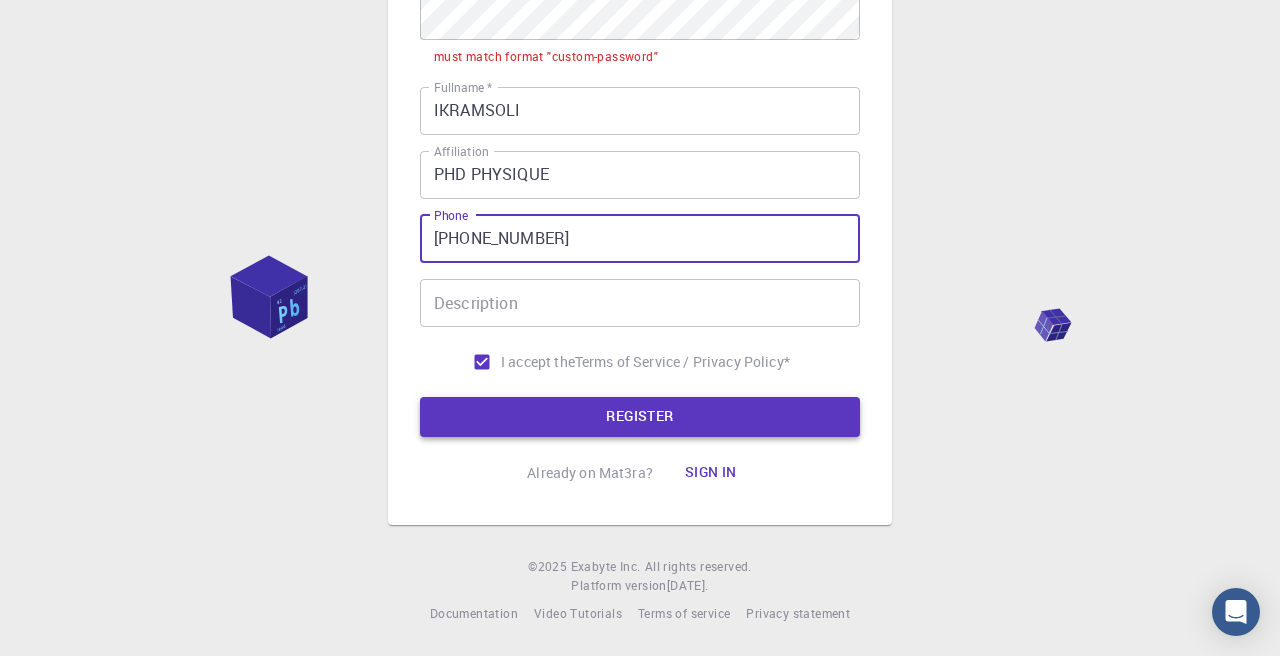type on "[PHONE_NUMBER]" 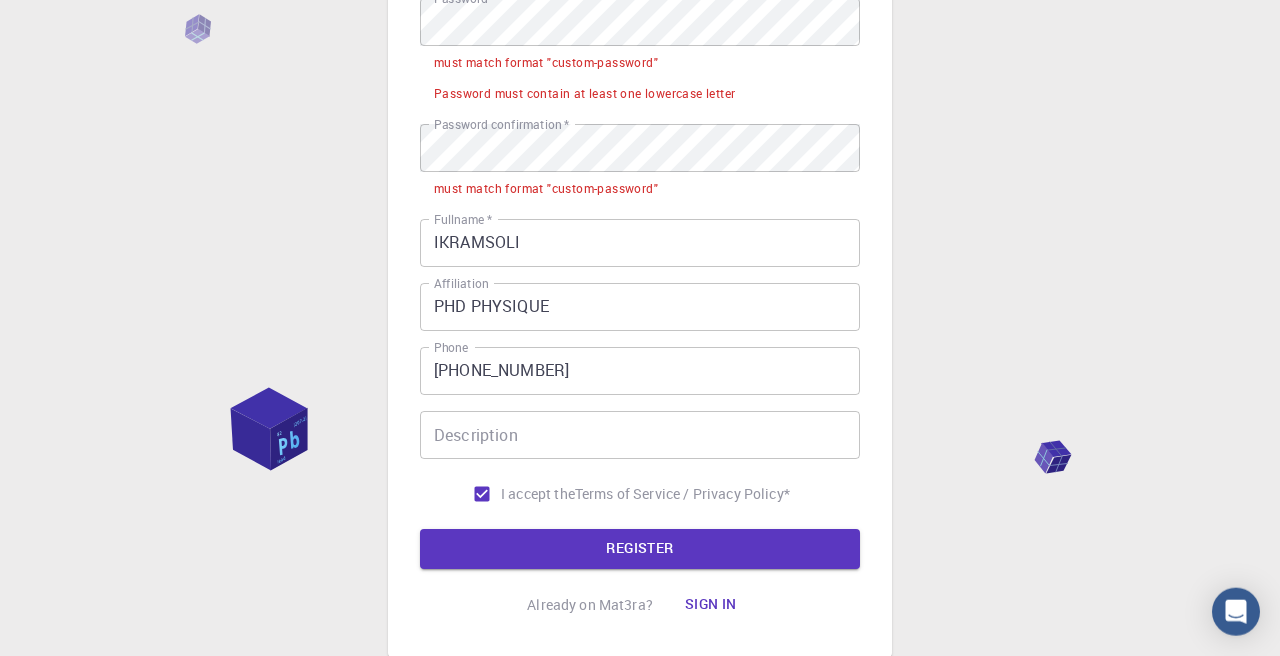 scroll, scrollTop: 53, scrollLeft: 0, axis: vertical 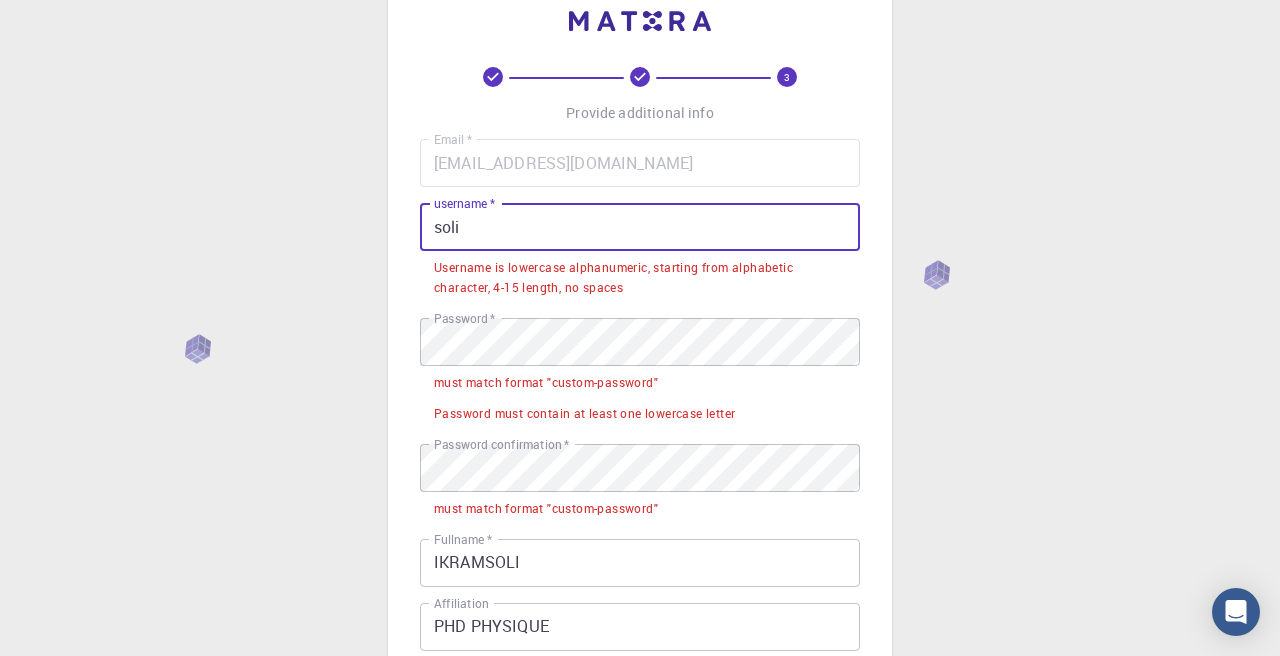 click on "soli" at bounding box center [640, 227] 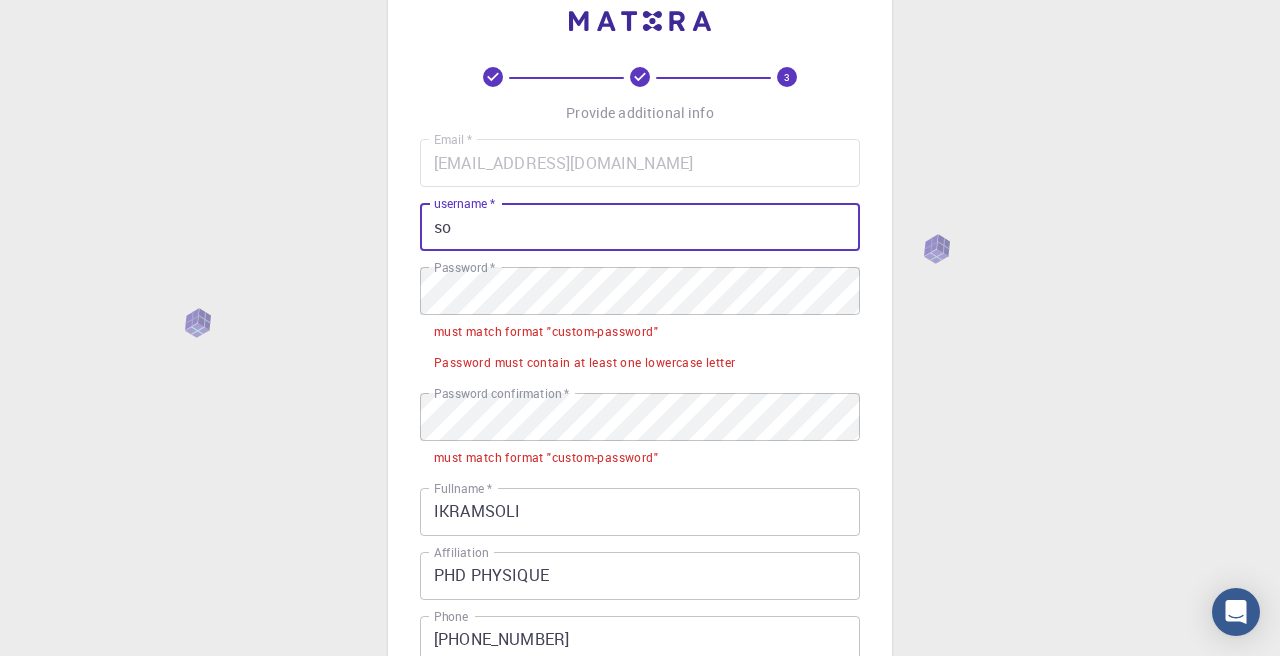 type on "s" 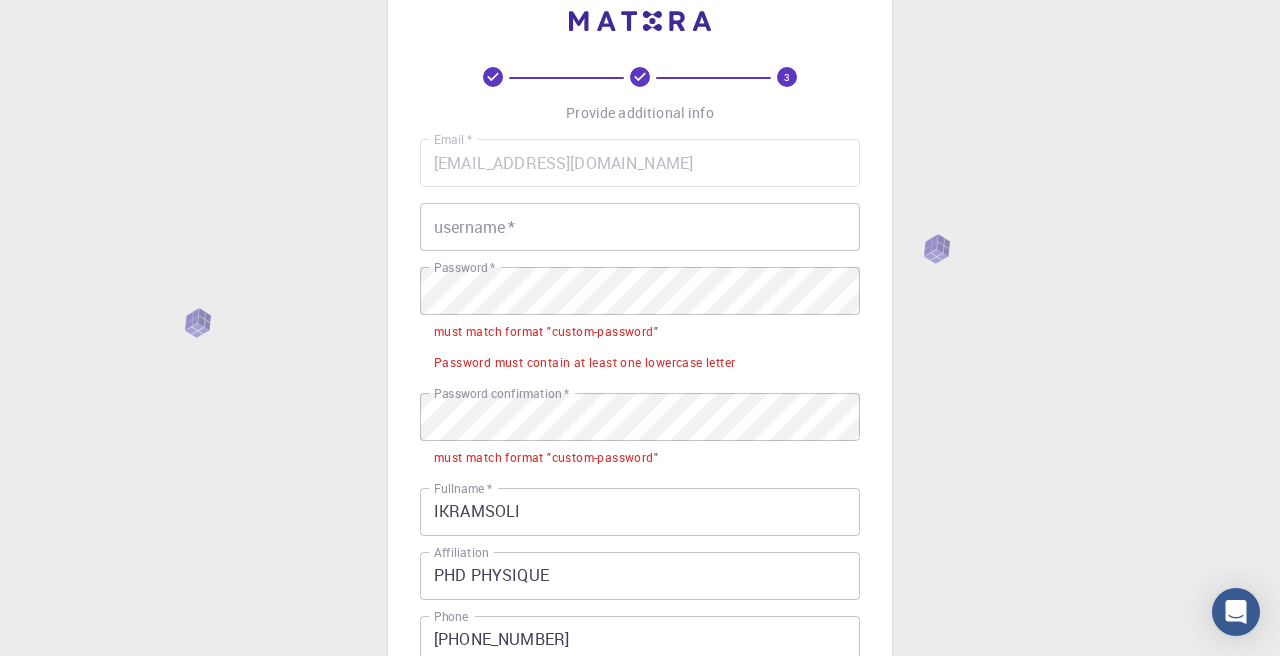 click on "username   *" at bounding box center [640, 227] 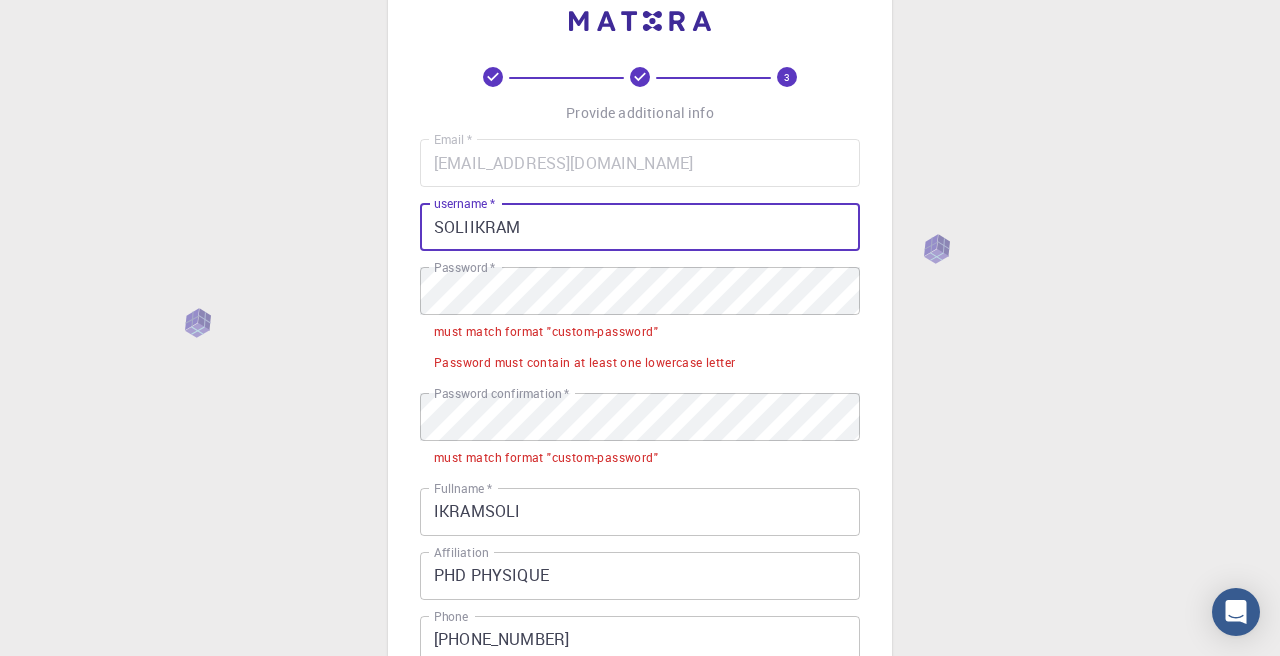 click on "3 Provide additional info Email   * [EMAIL_ADDRESS][DOMAIN_NAME] Email   * username   * SOLIIKRAM username   * Password   * Password   * must match format "custom-password" Password must contain at least one lowercase letter Password confirmation   * Password confirmation   * must match format "custom-password" Fullname   * IKRAMSOLI Fullname   * Affiliation PHD PHYSIQUE Affiliation Phone +932171450 Phone Description Description I accept the  Terms of Service / Privacy Policy  * REGISTER Already on Mat3ra? Sign in ©  2025   Exabyte Inc.   All rights reserved. Platform version  [DATE] . Documentation Video Tutorials Terms of service Privacy statement" at bounding box center [640, 502] 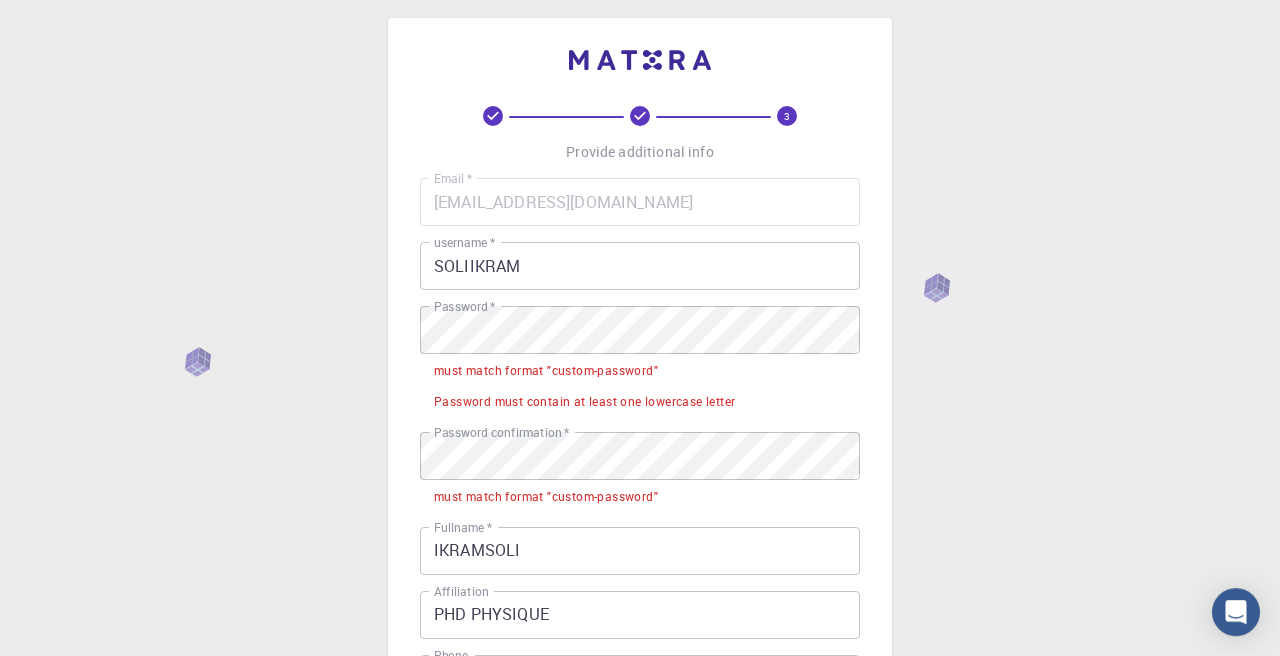 scroll, scrollTop: 2, scrollLeft: 0, axis: vertical 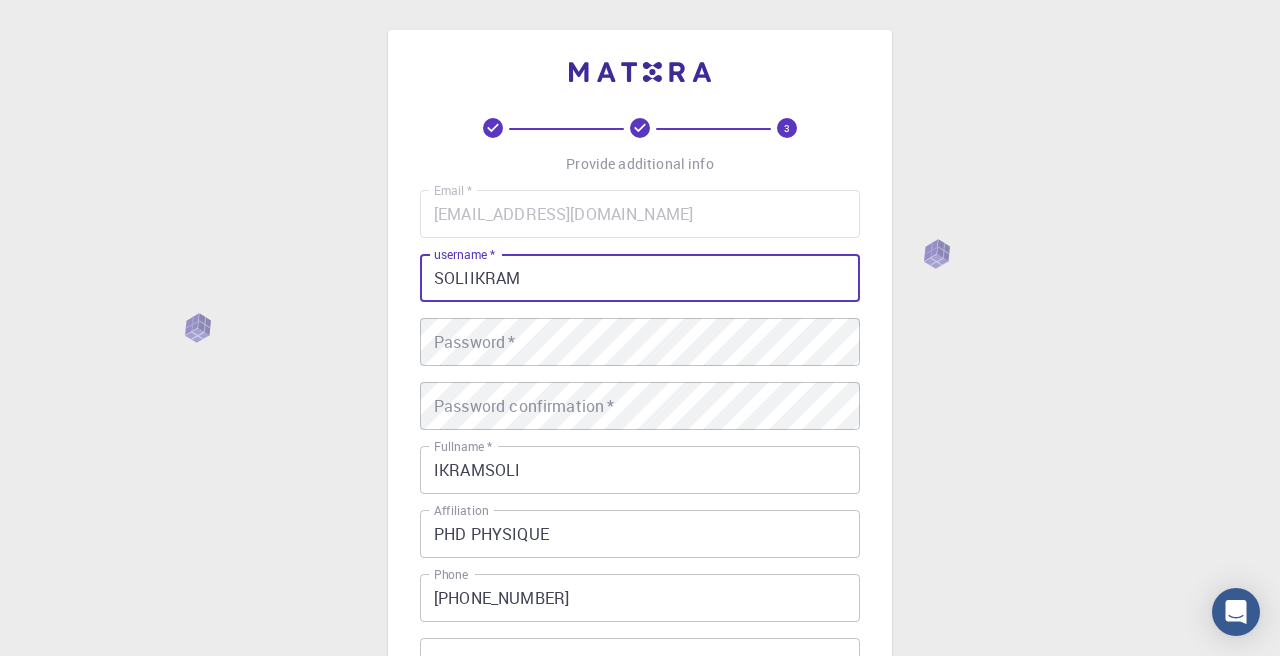 click on "SOLIIKRAM" at bounding box center (640, 278) 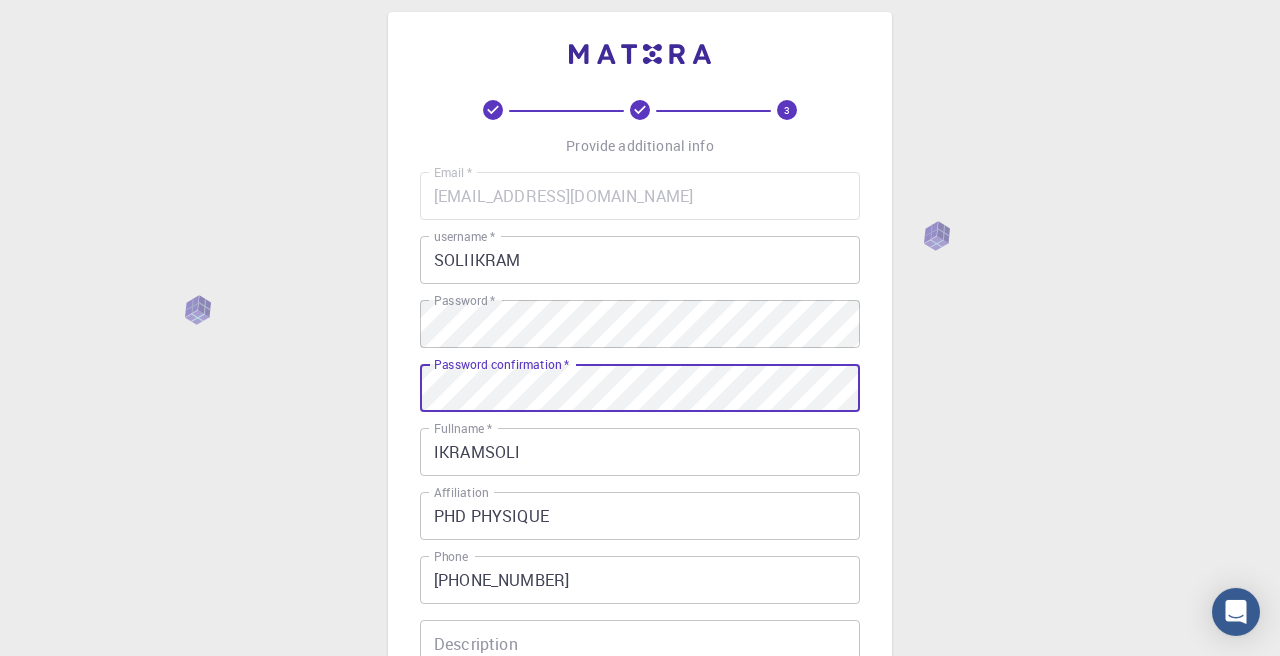 scroll, scrollTop: 365, scrollLeft: 0, axis: vertical 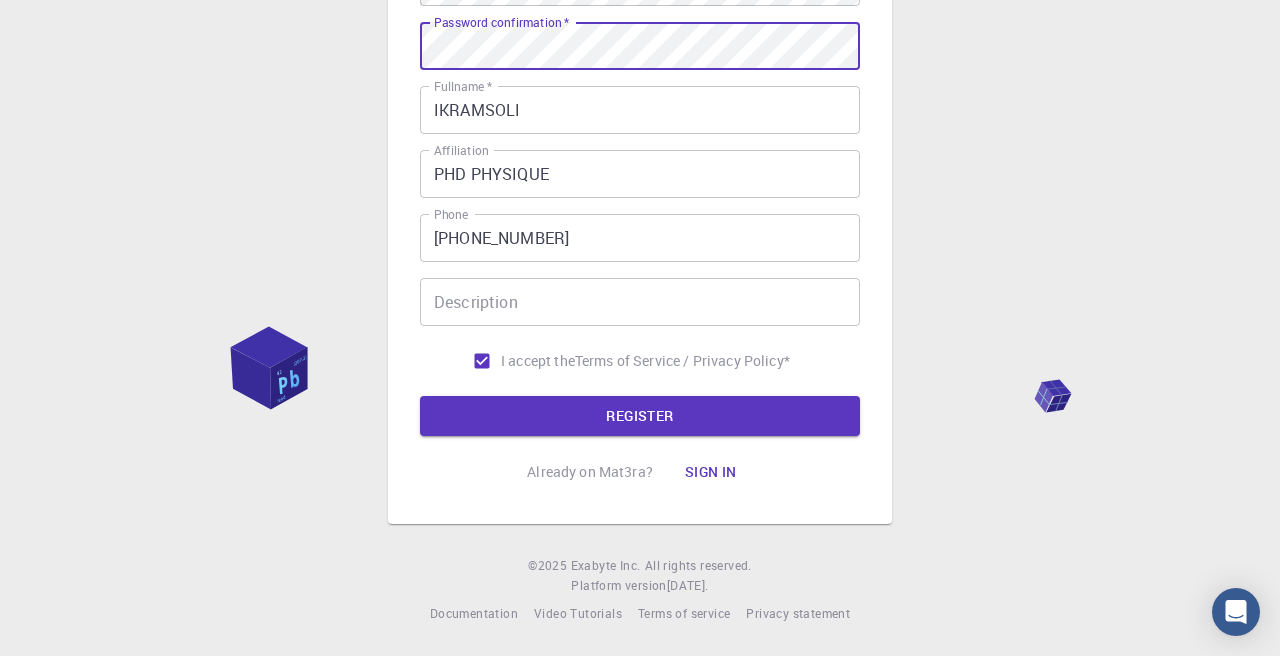 click on "REGISTER" at bounding box center (640, 416) 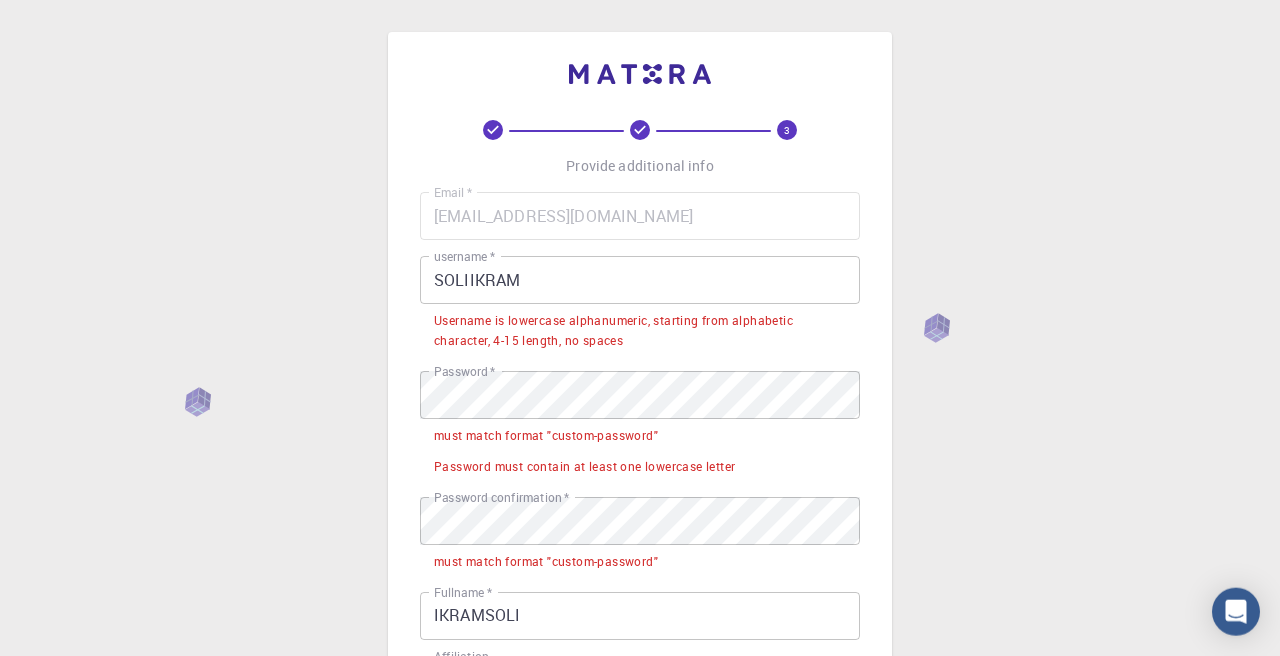 scroll, scrollTop: 0, scrollLeft: 0, axis: both 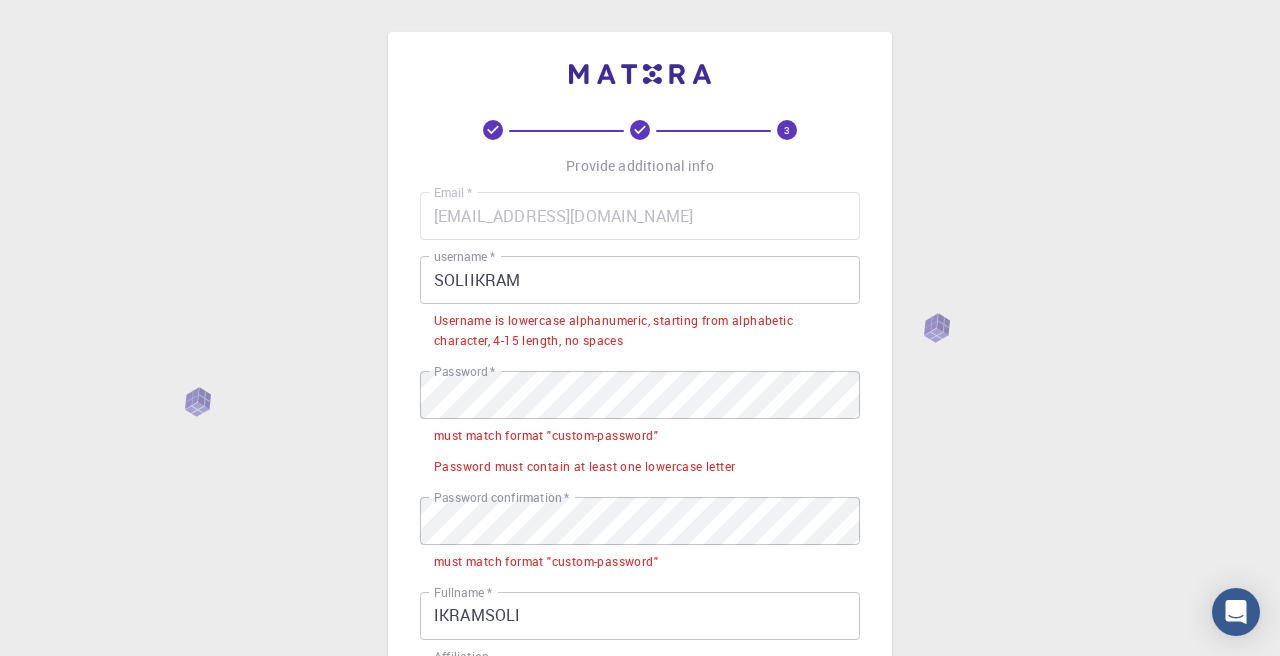 click on "SOLIIKRAM" at bounding box center [640, 280] 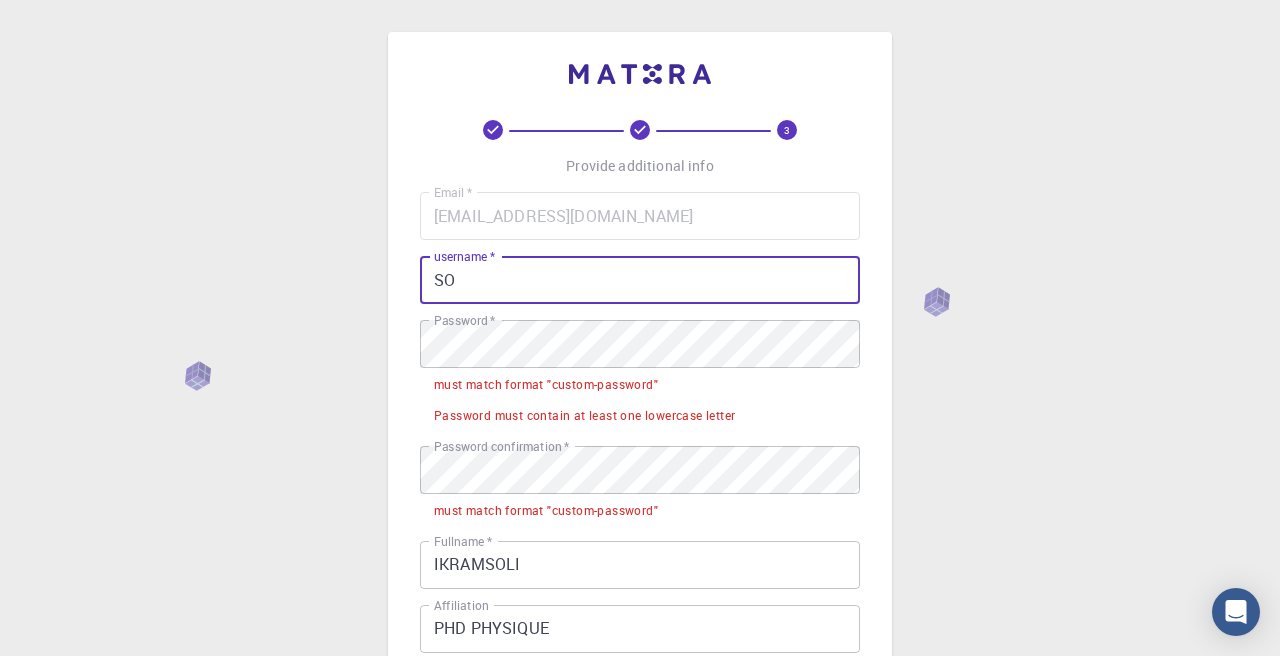 type on "S" 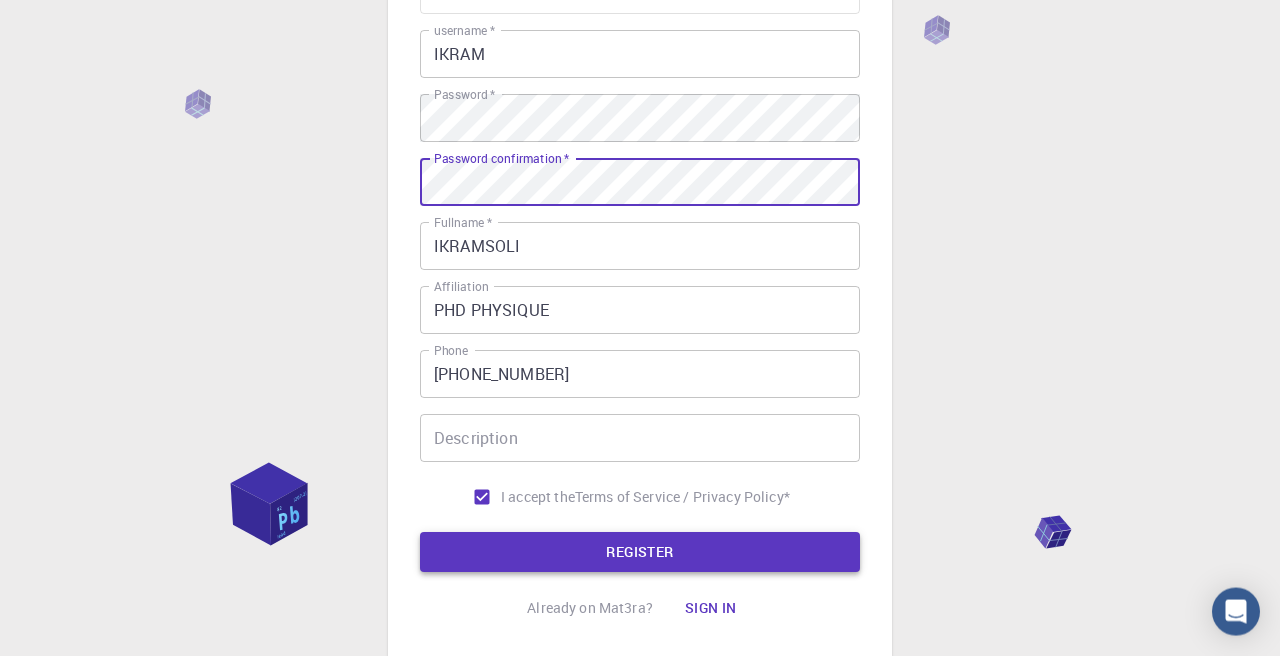 scroll, scrollTop: 365, scrollLeft: 0, axis: vertical 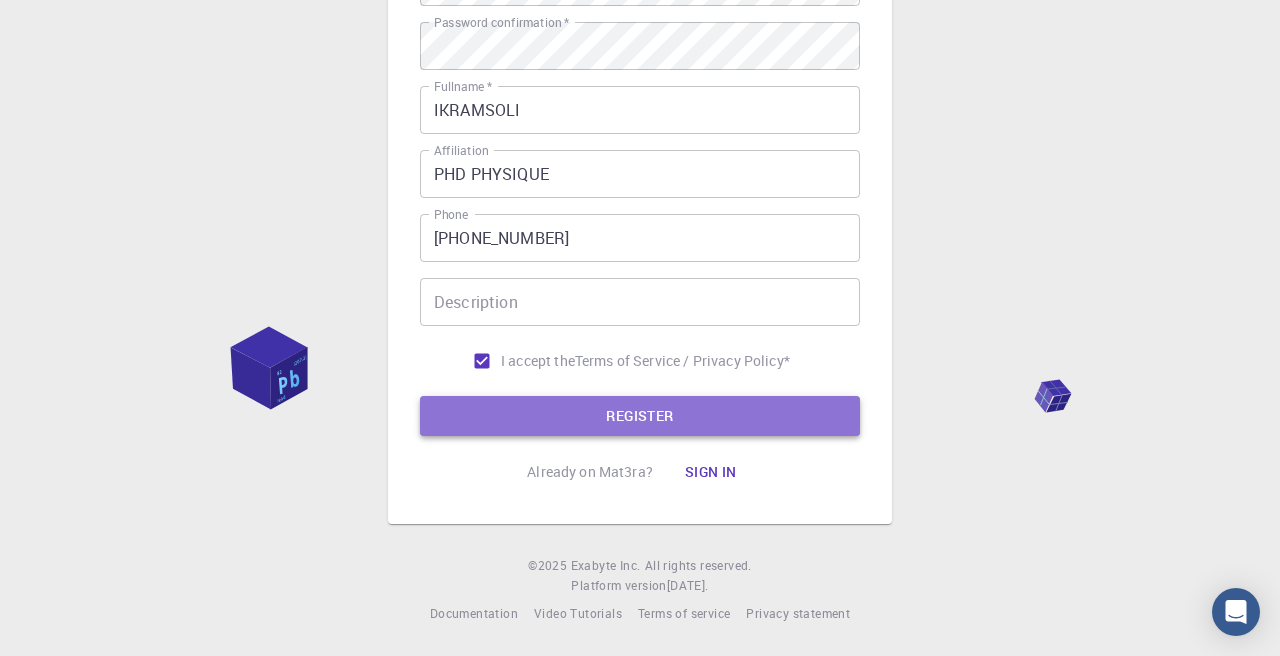 click on "REGISTER" at bounding box center [640, 416] 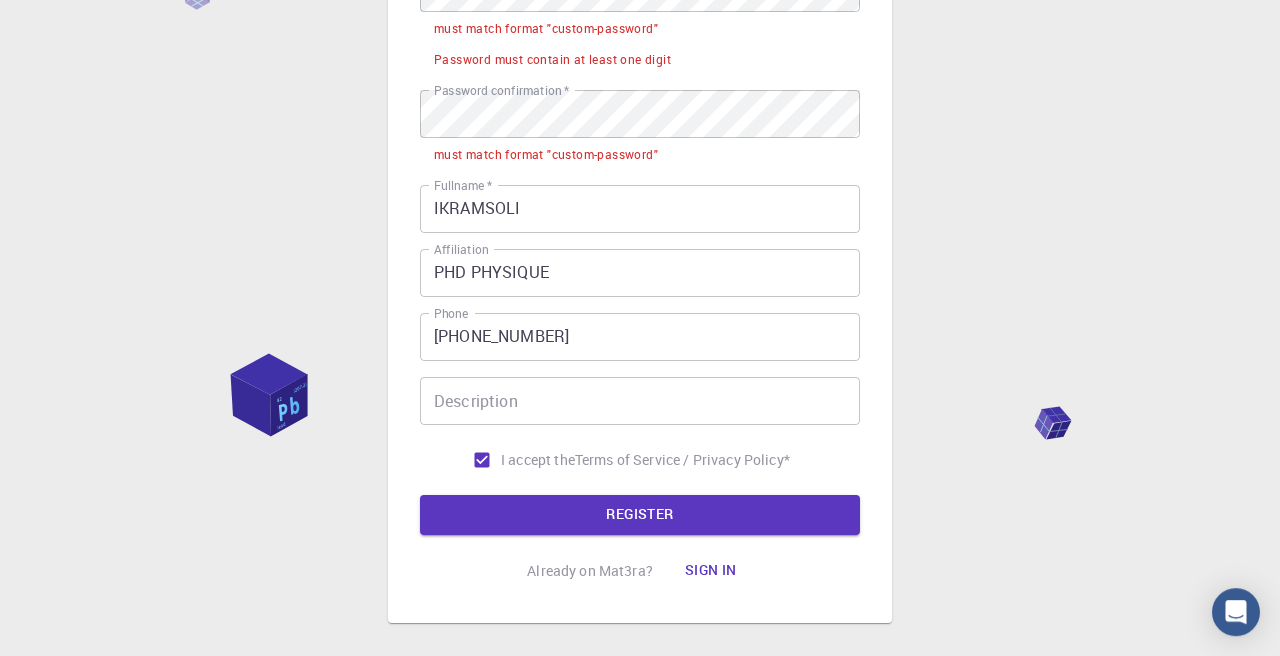 scroll, scrollTop: 0, scrollLeft: 0, axis: both 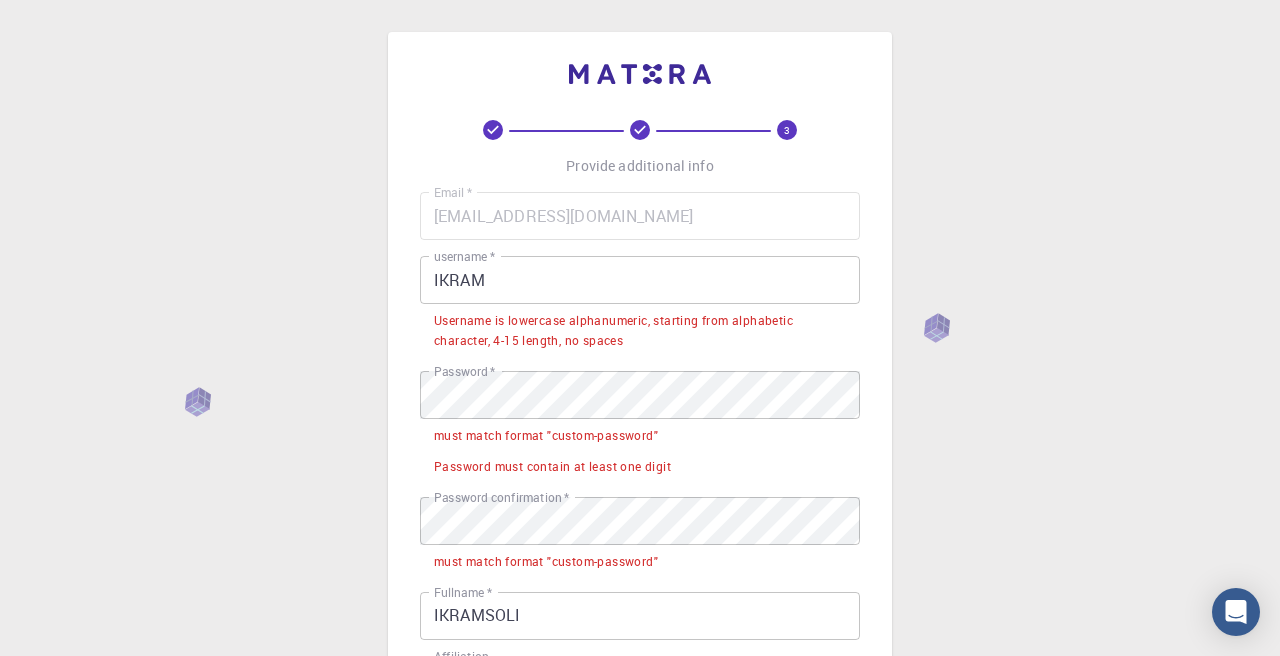 click on "IKRAM" at bounding box center (640, 280) 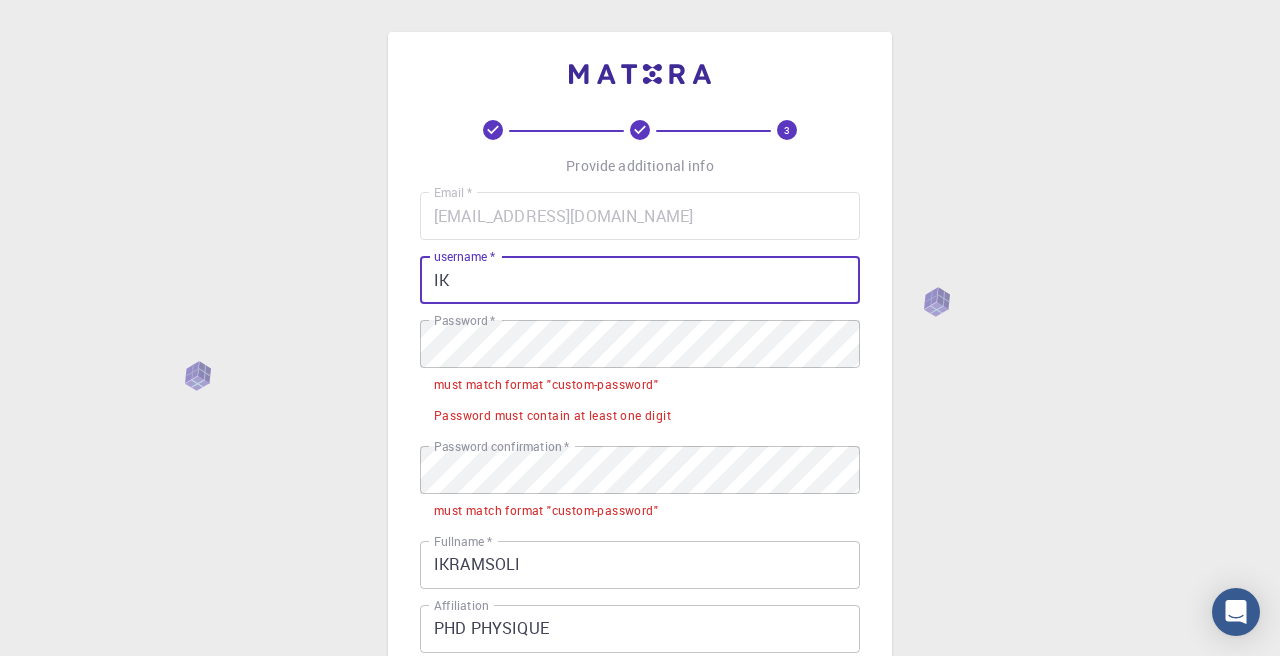 type on "I" 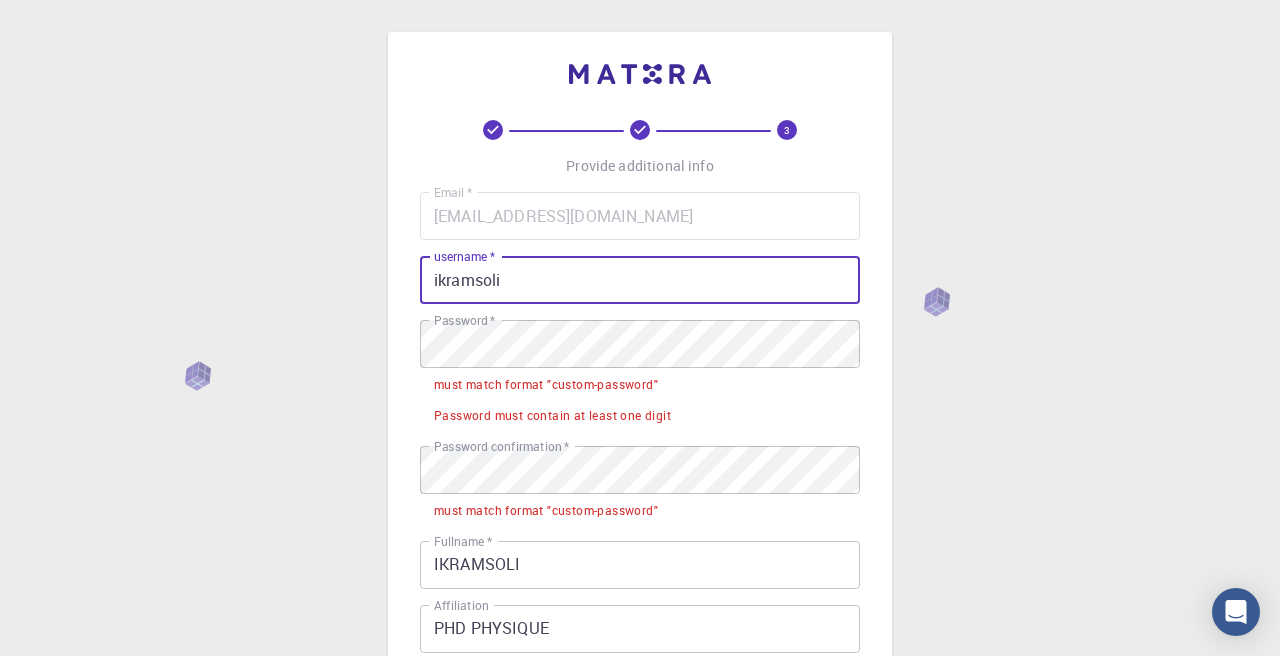type on "ikramsoli" 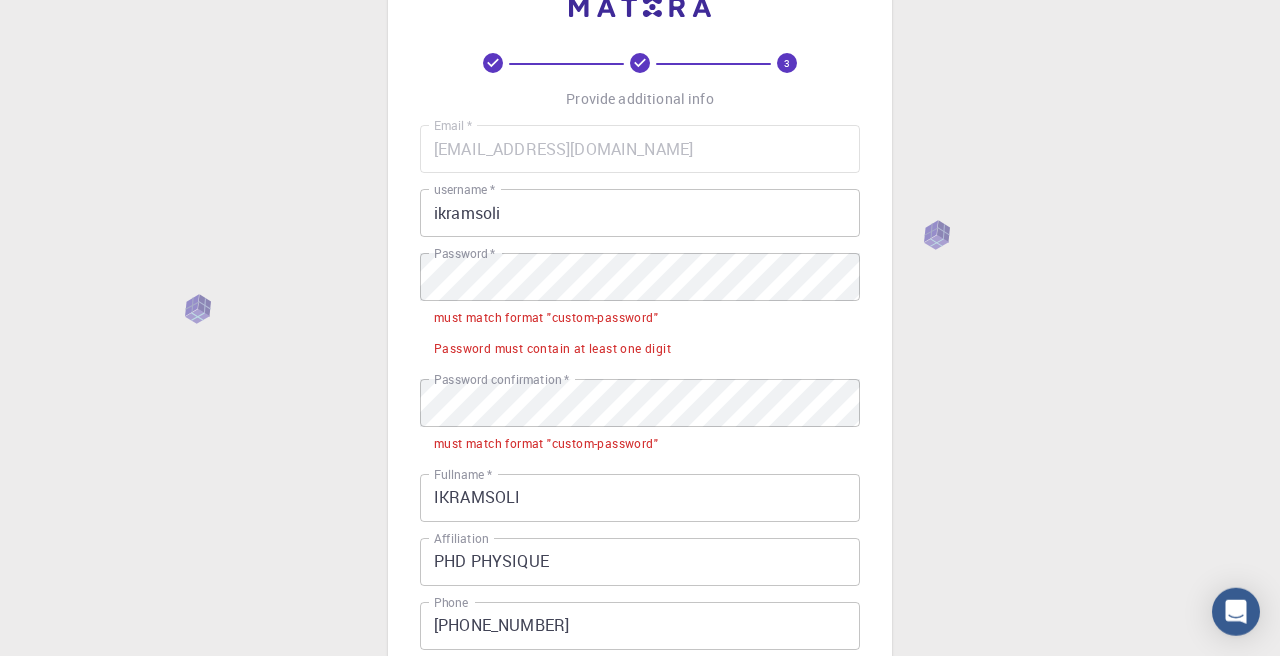 scroll, scrollTop: 114, scrollLeft: 0, axis: vertical 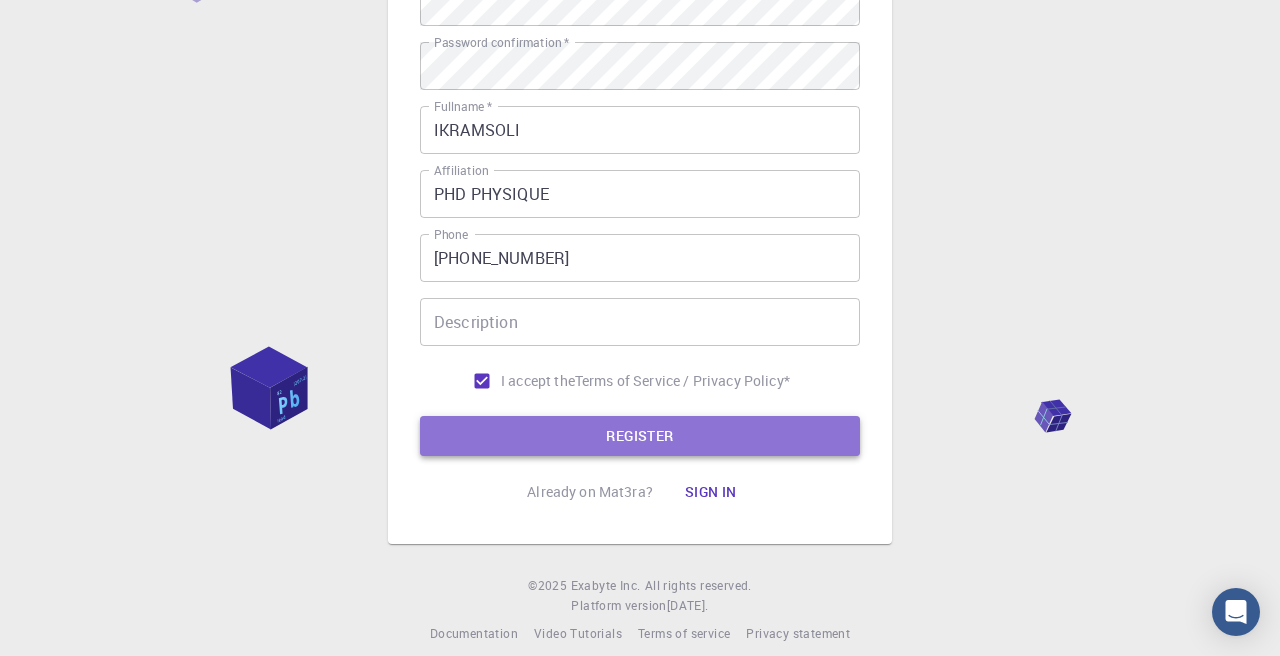 click on "REGISTER" at bounding box center [640, 436] 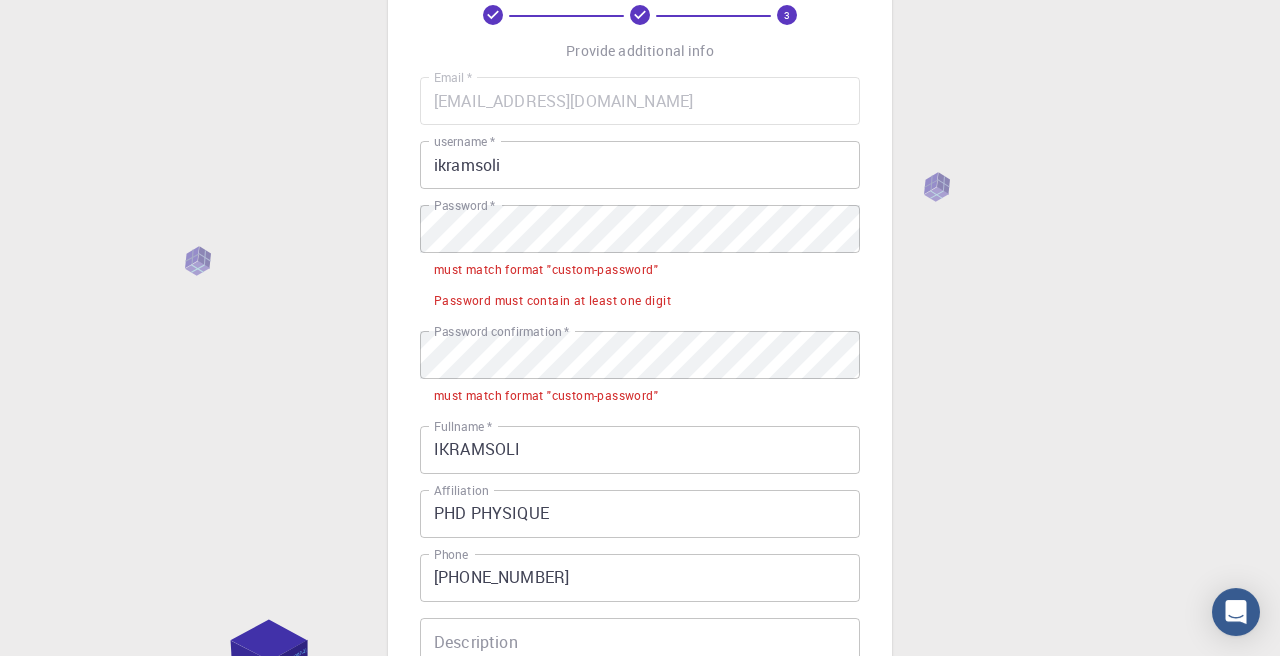 scroll, scrollTop: 114, scrollLeft: 0, axis: vertical 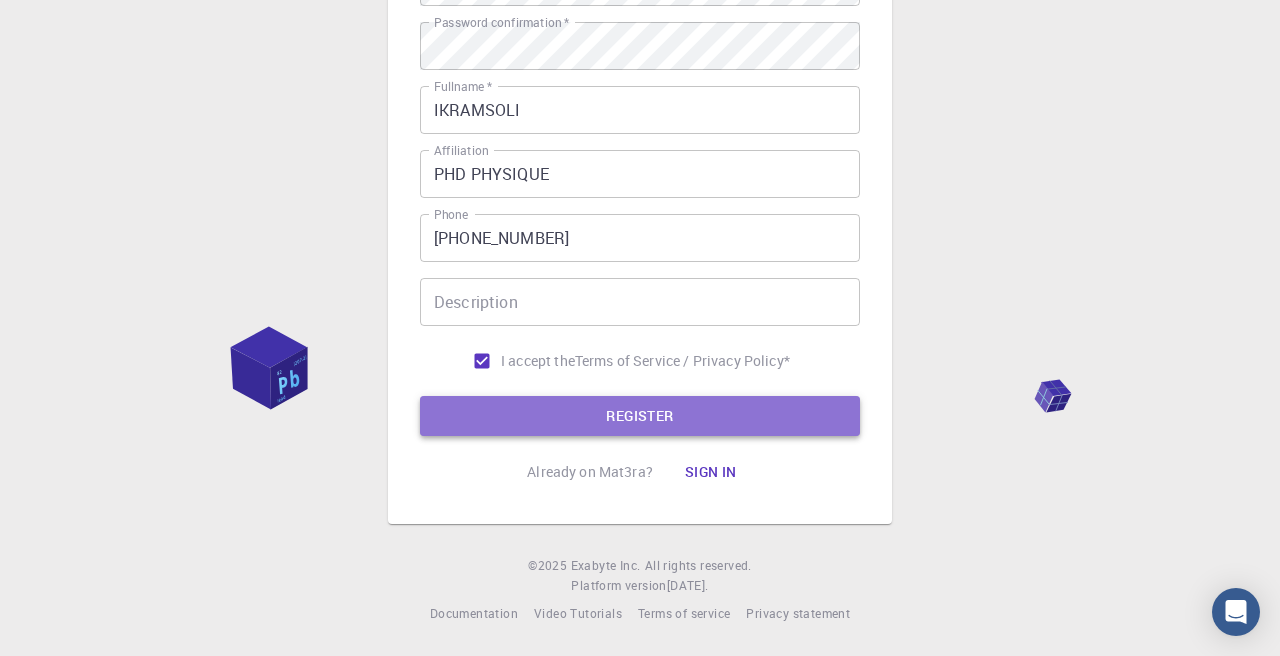 click on "REGISTER" at bounding box center [640, 416] 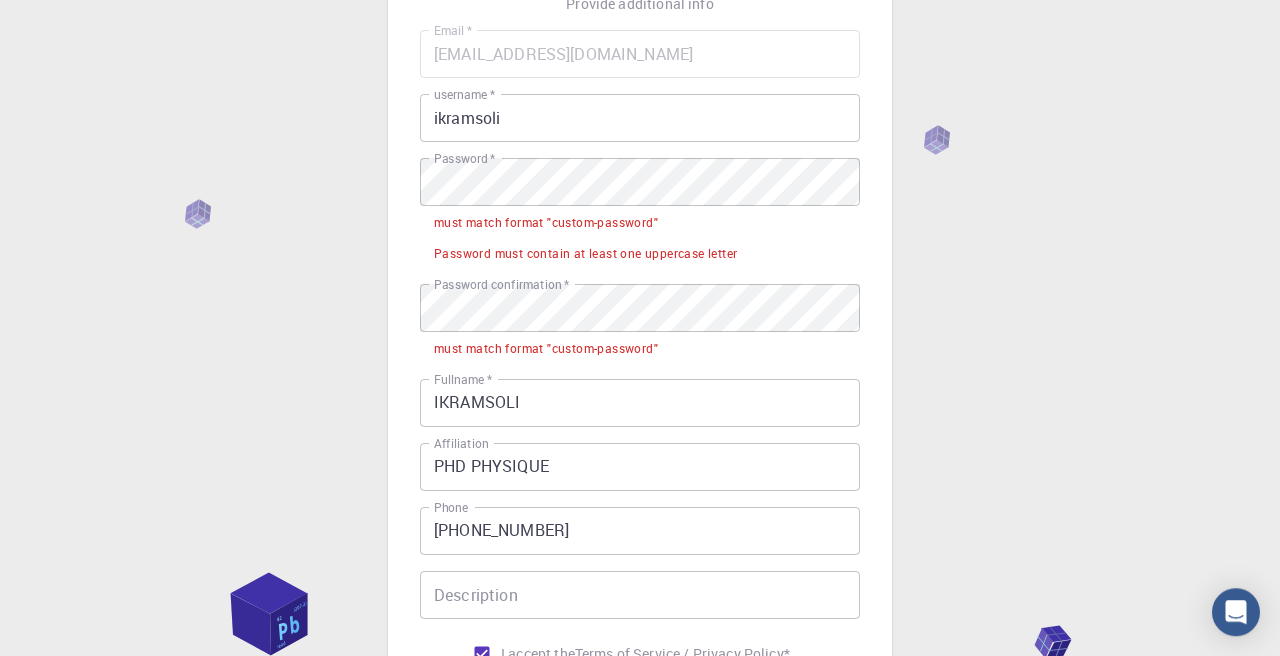 scroll, scrollTop: 23, scrollLeft: 0, axis: vertical 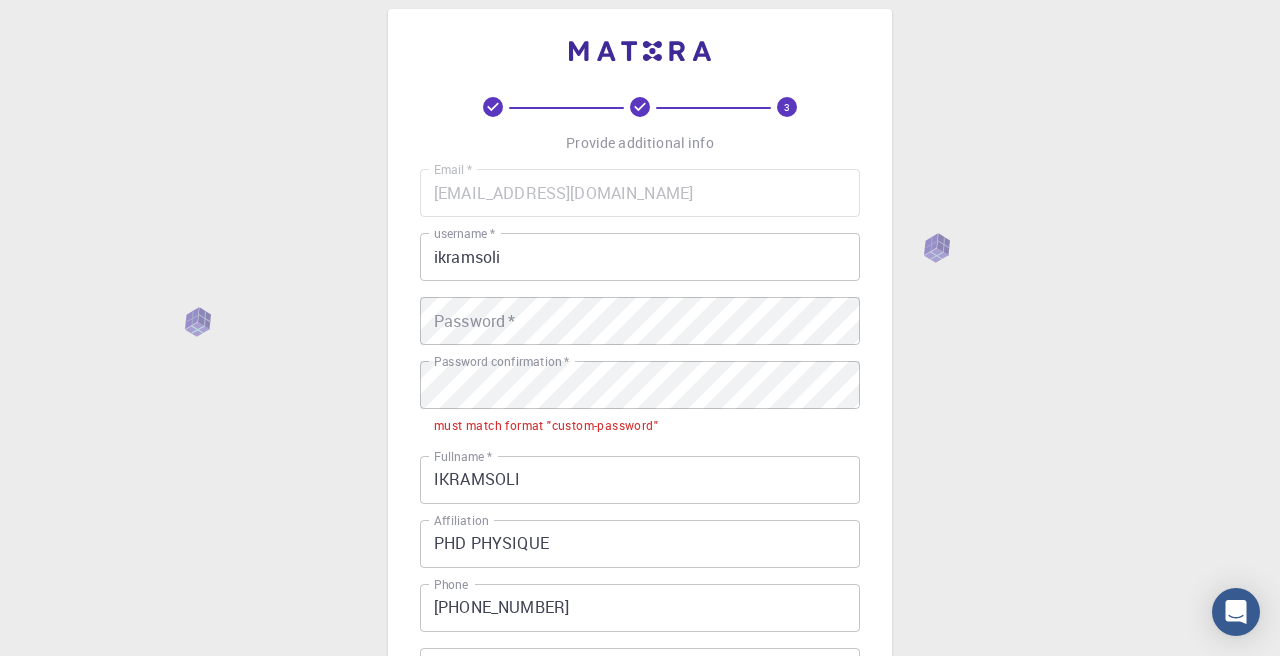 click on "3 Provide additional info Email   * [EMAIL_ADDRESS][DOMAIN_NAME] Email   * username   * ikramsoli username   * Password   * Password   * Password confirmation   * Password confirmation   * must match format "custom-password" Fullname   * IKRAMSOLI Fullname   * Affiliation PHD PHYSIQUE Affiliation Phone +932171450 Phone Description Description I accept the  Terms of Service / Privacy Policy  * REGISTER Already on Mat3ra? Sign in ©  2025   Exabyte Inc.   All rights reserved. Platform version  [DATE] . Documentation Video Tutorials Terms of service Privacy statement" at bounding box center (640, 501) 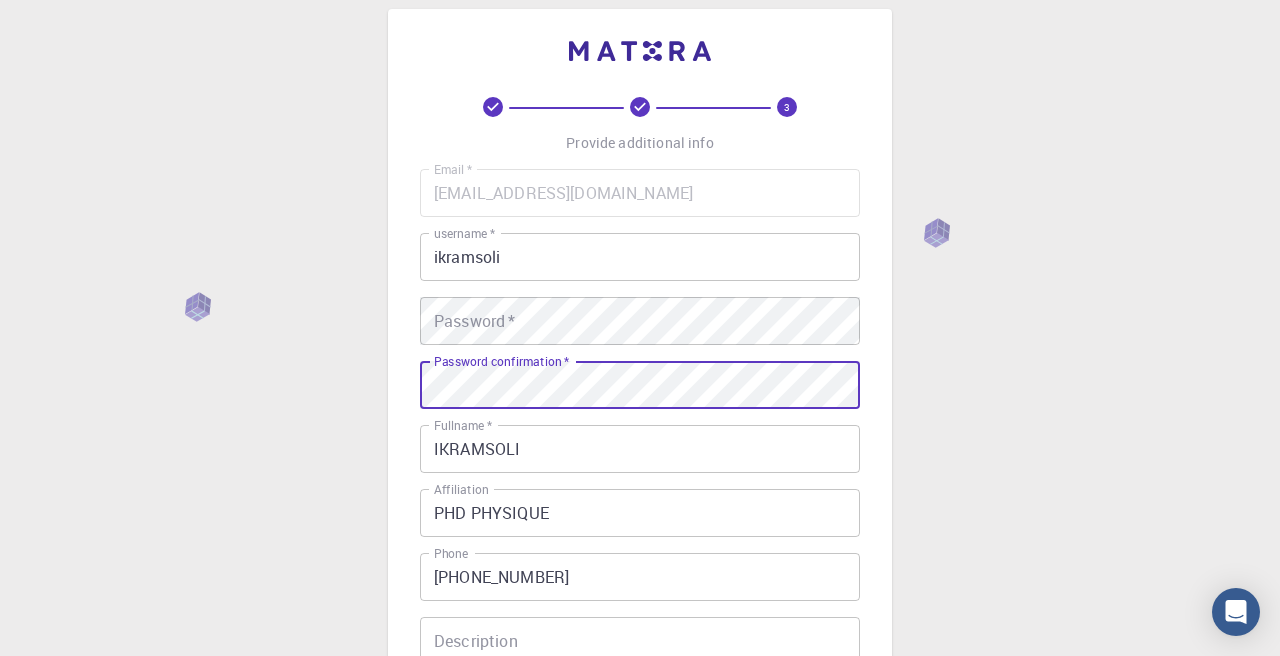 click on "3 Provide additional info Email   * [EMAIL_ADDRESS][DOMAIN_NAME] Email   * username   * ikramsoli username   * Password   * Password   * Password confirmation   * Password confirmation   * Fullname   * IKRAMSOLI Fullname   * Affiliation PHD PHYSIQUE Affiliation Phone +932171450 Phone Description Description I accept the  Terms of Service / Privacy Policy  * REGISTER Already on Mat3ra? Sign in ©  2025   Exabyte Inc.   All rights reserved. Platform version  [DATE] . Documentation Video Tutorials Terms of service Privacy statement" at bounding box center (640, 486) 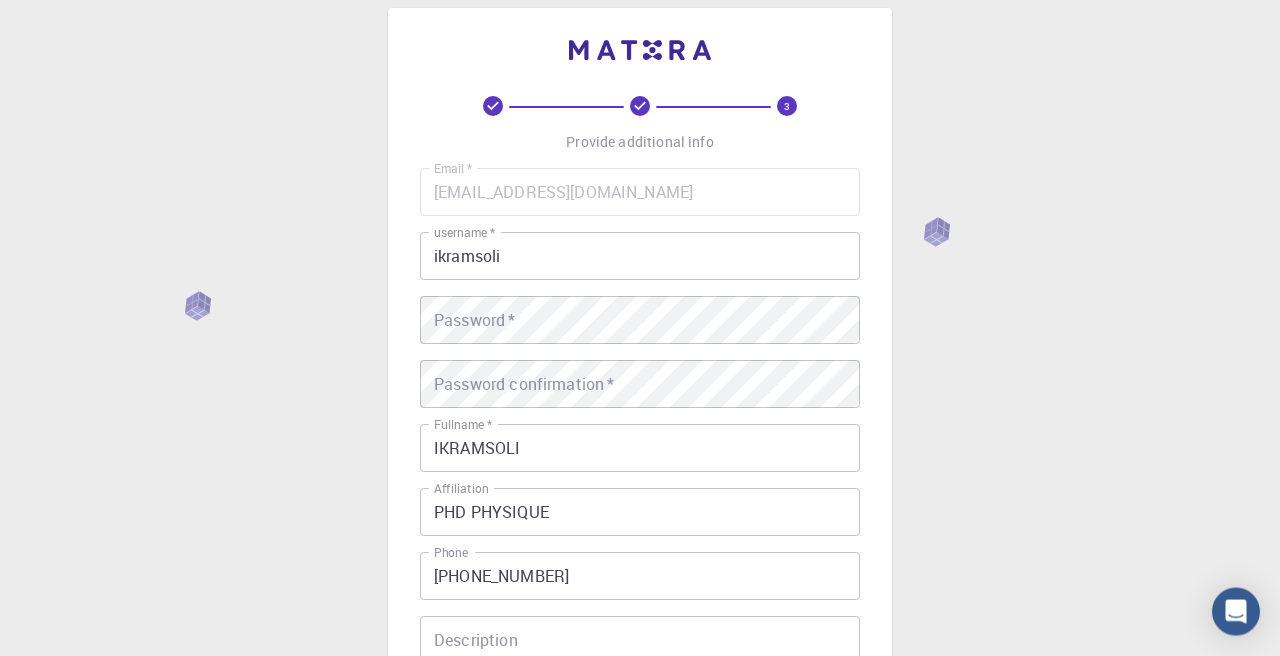 scroll, scrollTop: 23, scrollLeft: 0, axis: vertical 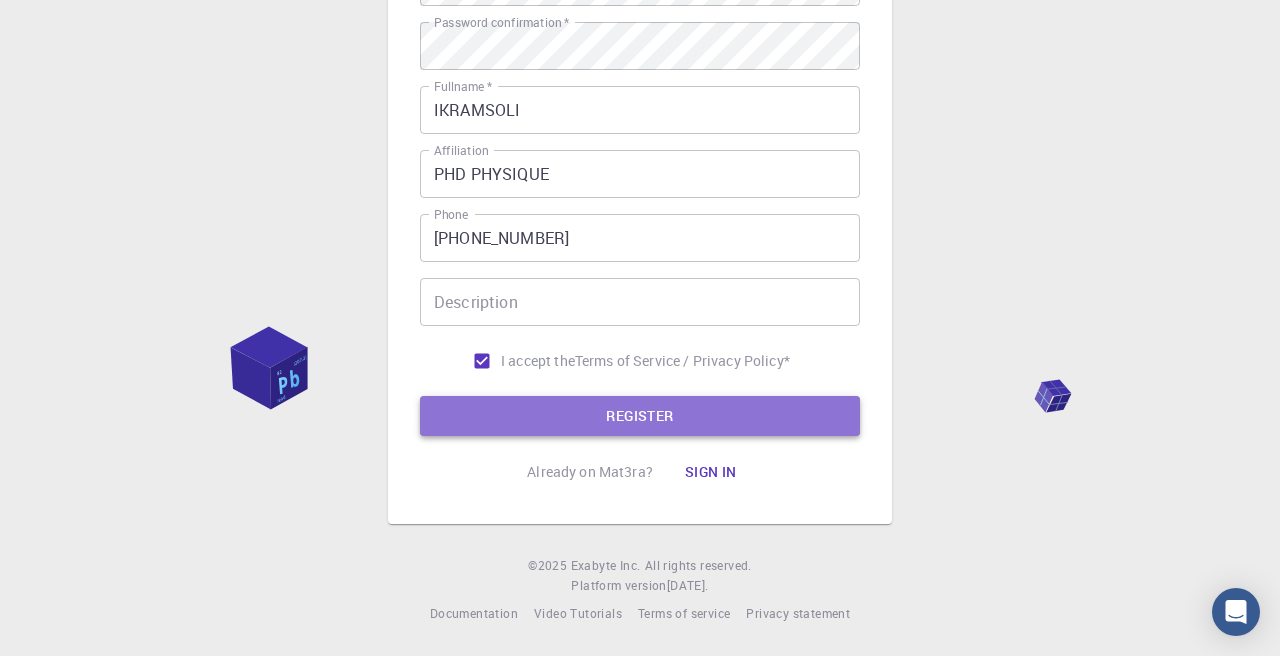 click on "REGISTER" at bounding box center [640, 416] 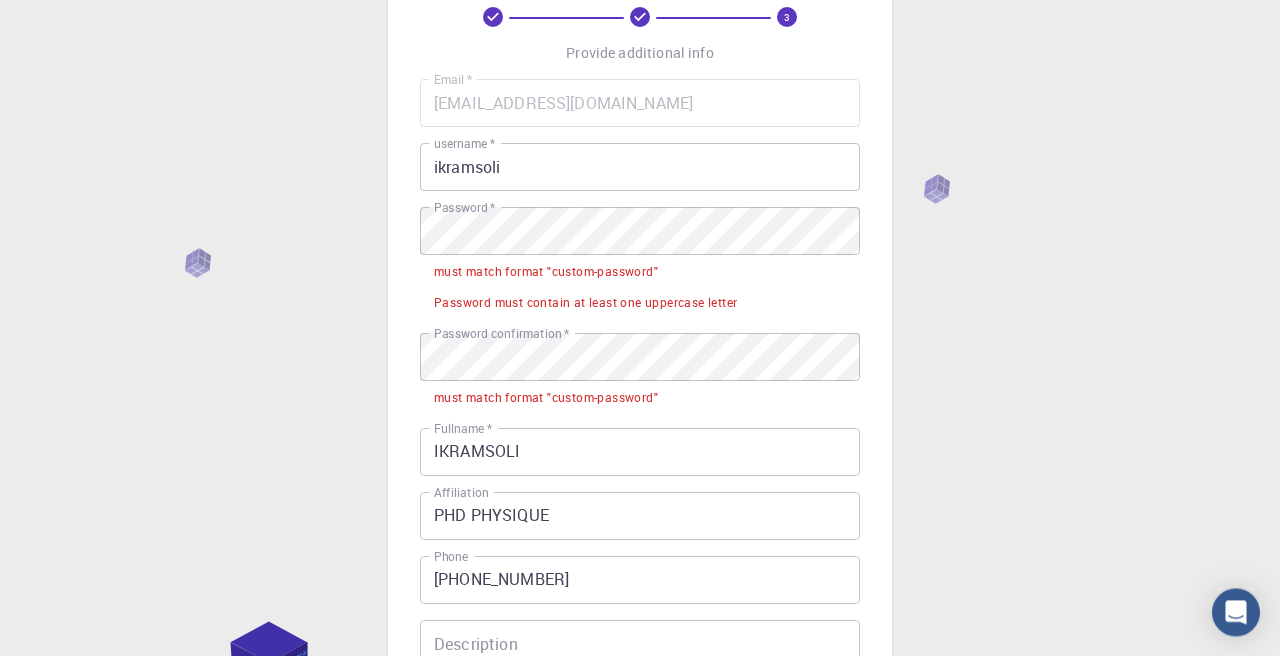 scroll, scrollTop: 114, scrollLeft: 0, axis: vertical 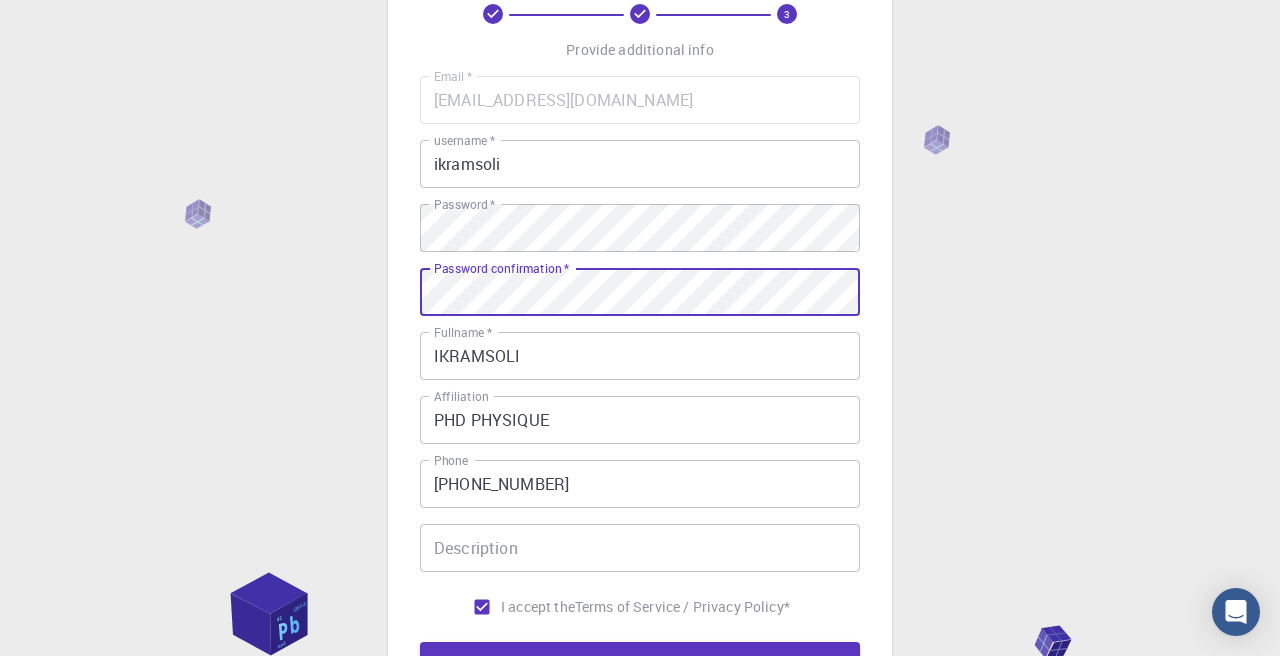 click on "IKRAMSOLI" at bounding box center [640, 356] 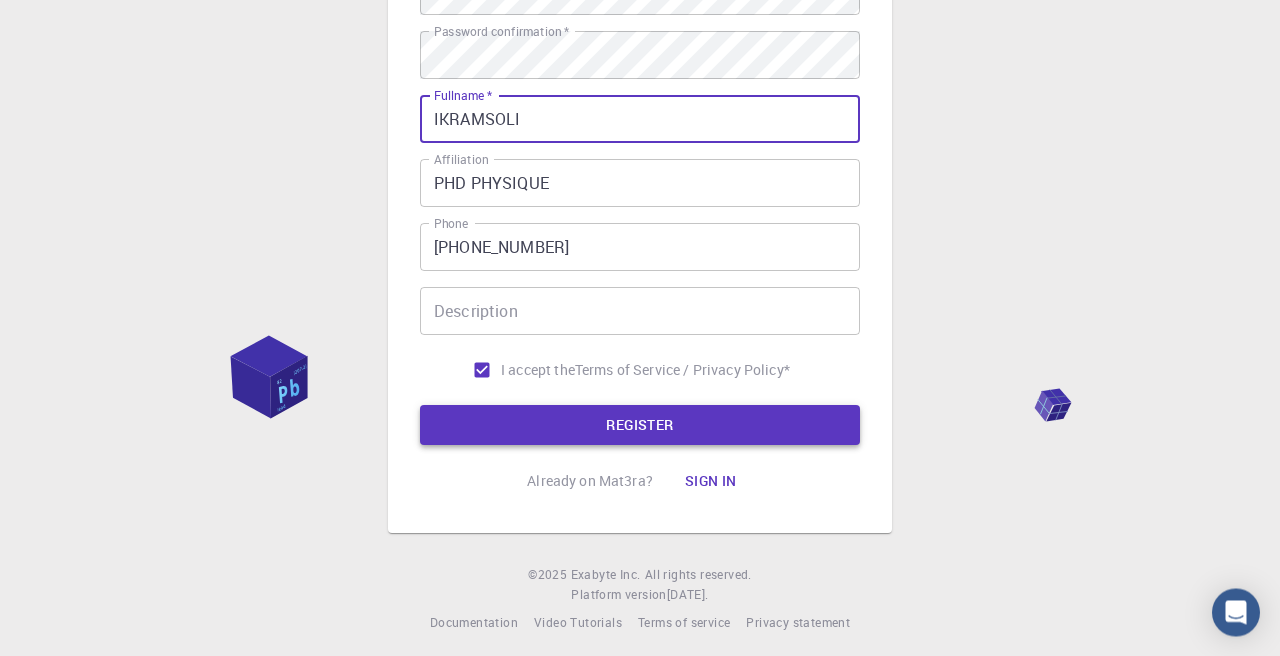 scroll, scrollTop: 365, scrollLeft: 0, axis: vertical 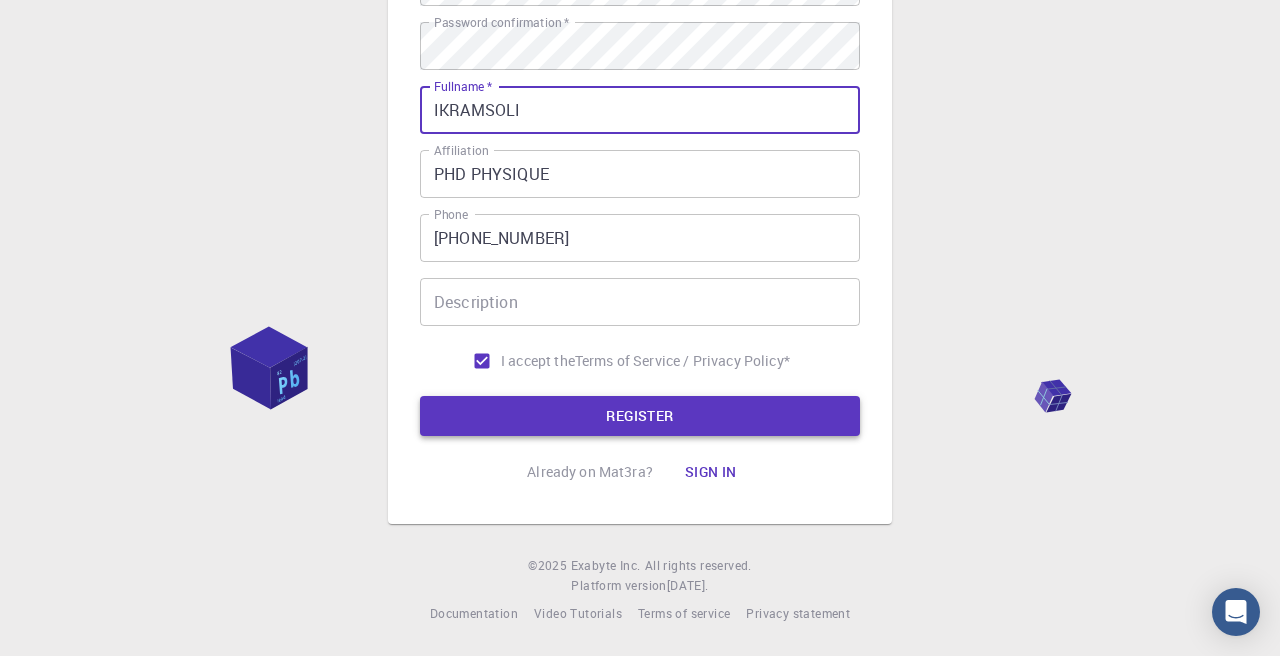 click on "REGISTER" at bounding box center (640, 416) 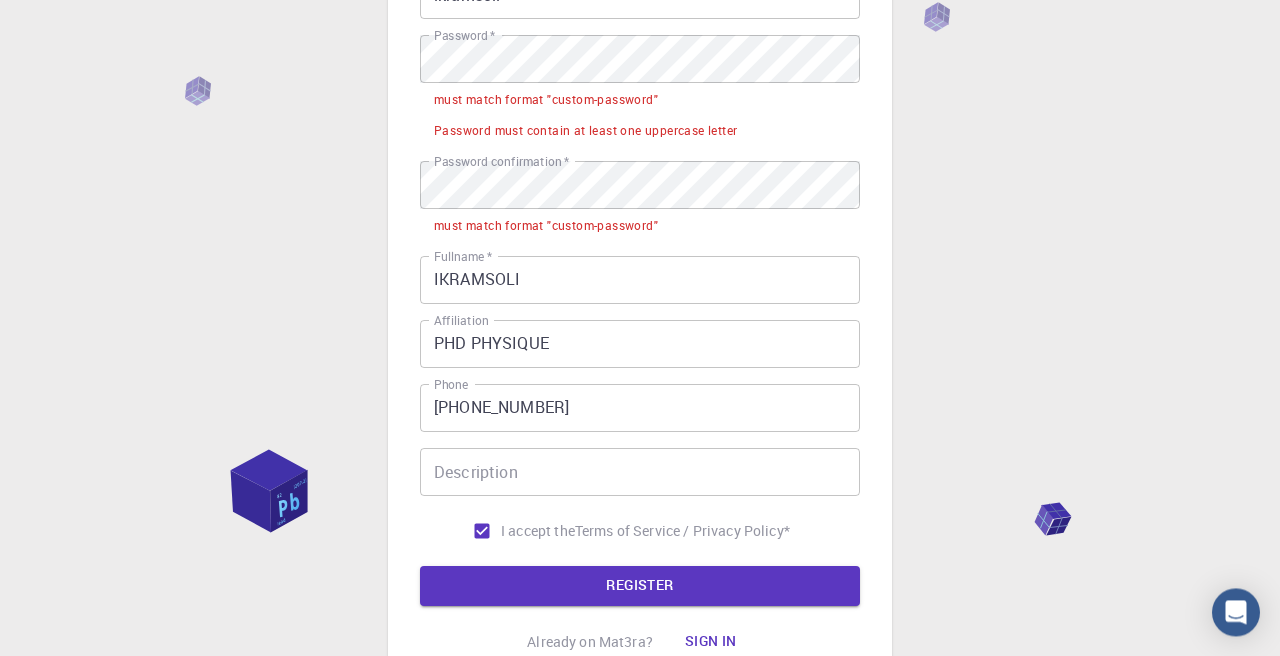 scroll, scrollTop: 251, scrollLeft: 0, axis: vertical 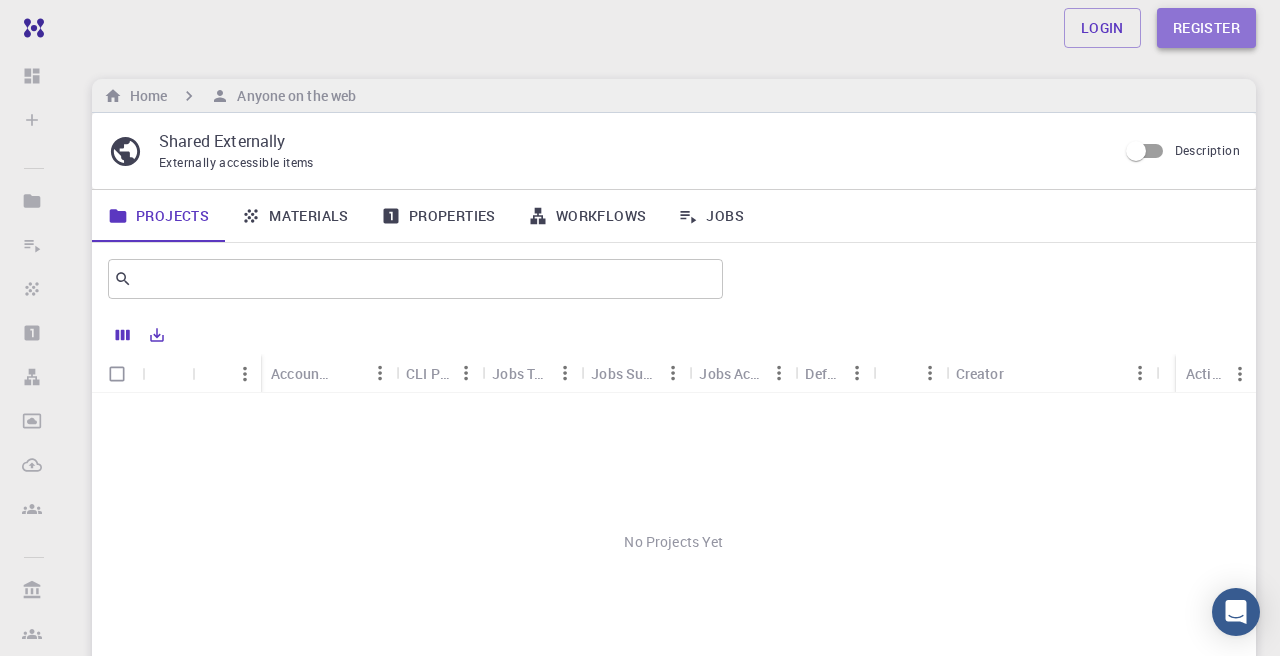 click on "Register" at bounding box center [1206, 28] 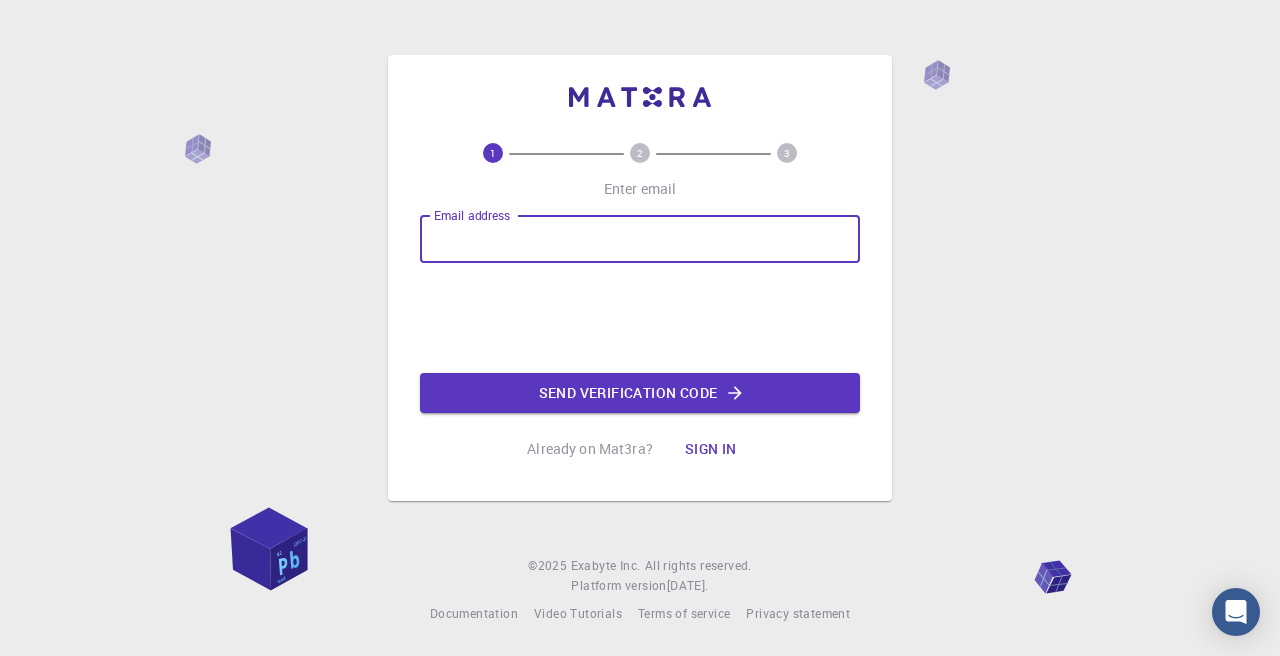 click on "Email address" at bounding box center (640, 239) 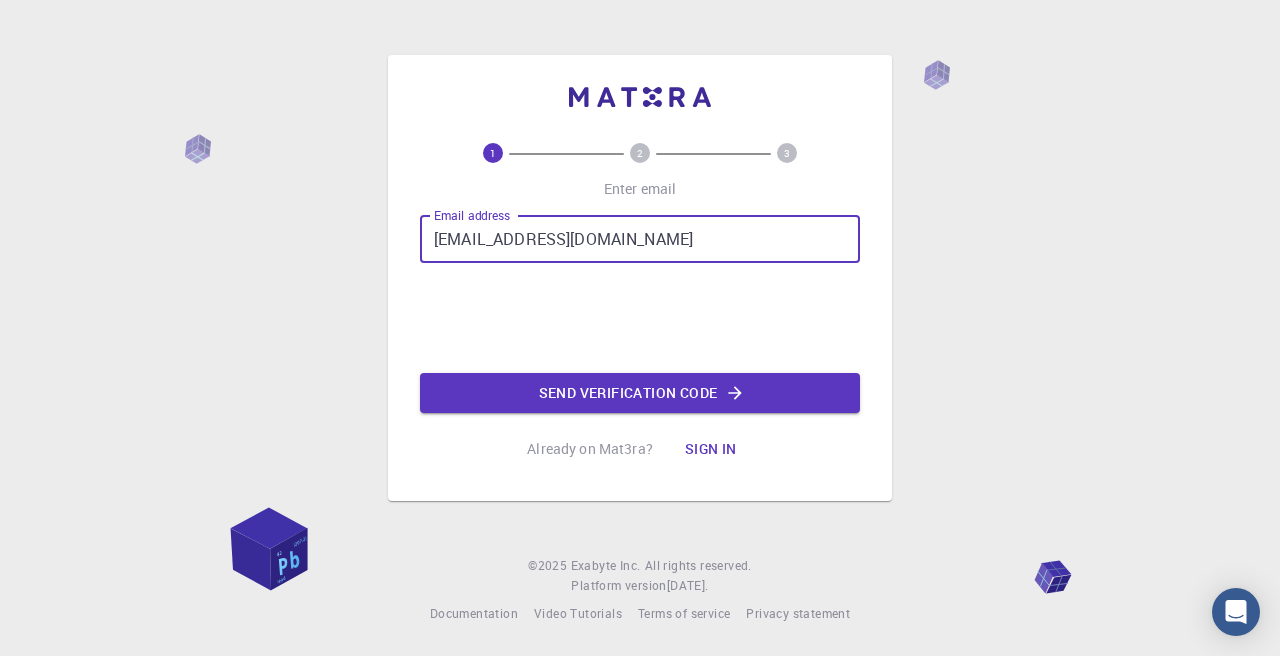 type on "[EMAIL_ADDRESS][DOMAIN_NAME]" 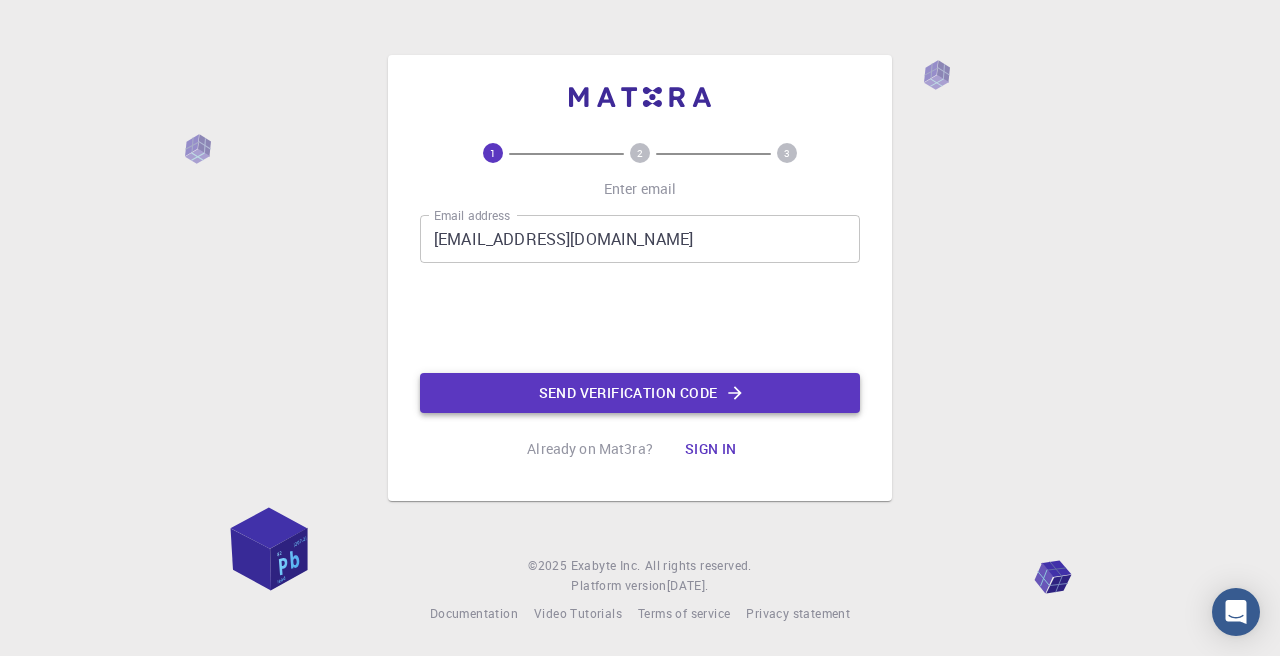 click on "Send verification code" 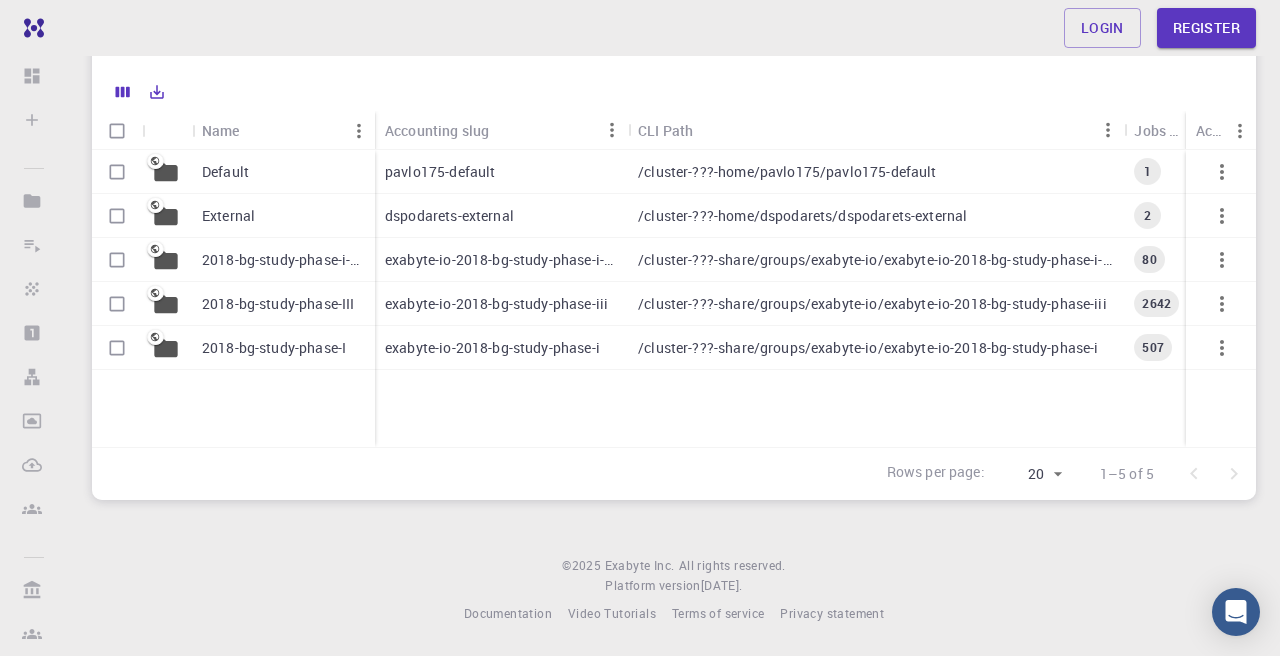 scroll, scrollTop: 0, scrollLeft: 0, axis: both 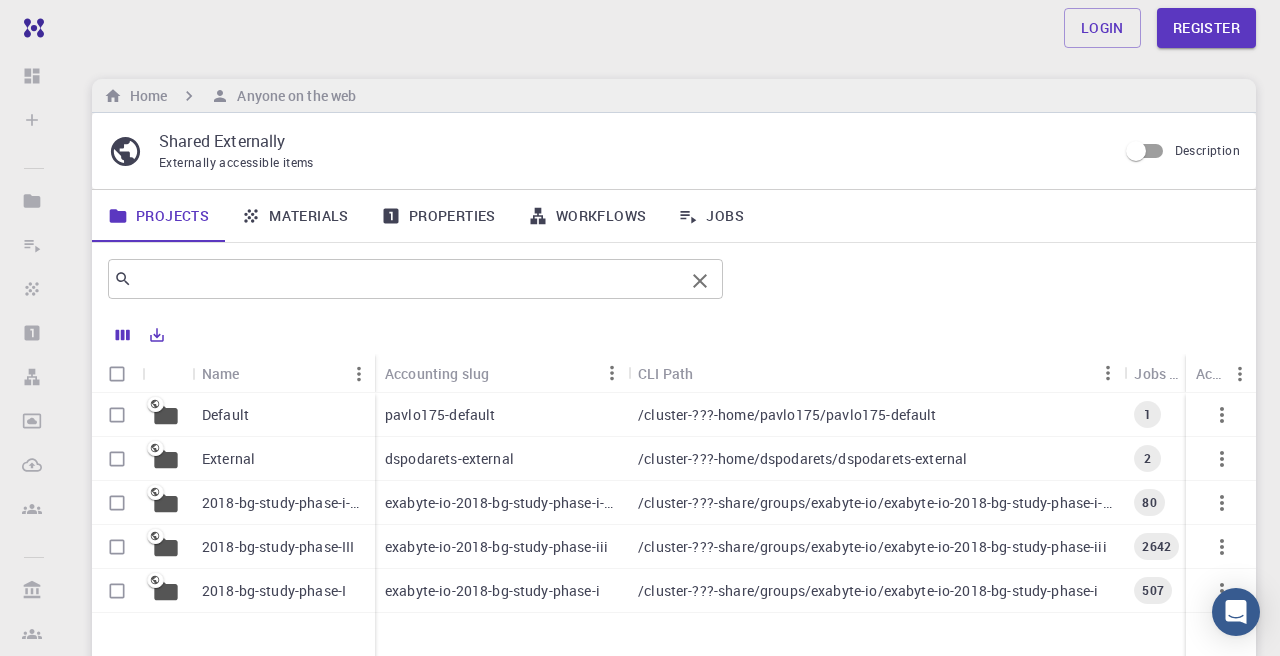 click at bounding box center (408, 279) 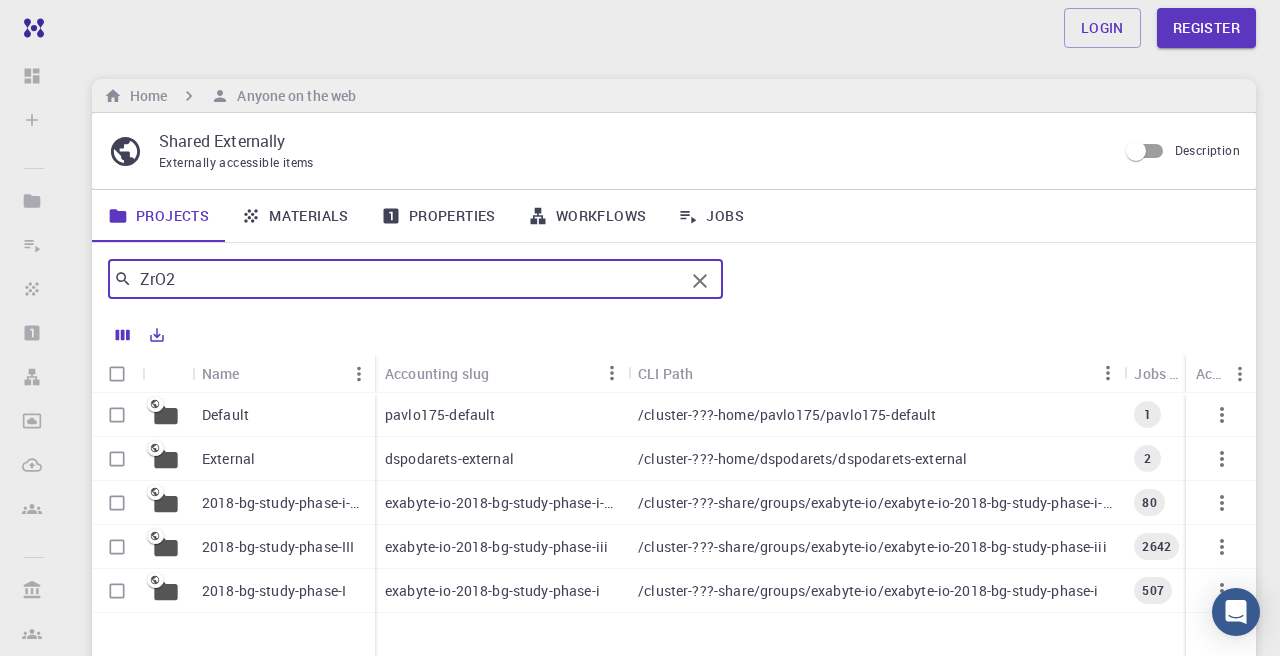 type on "ZrO2" 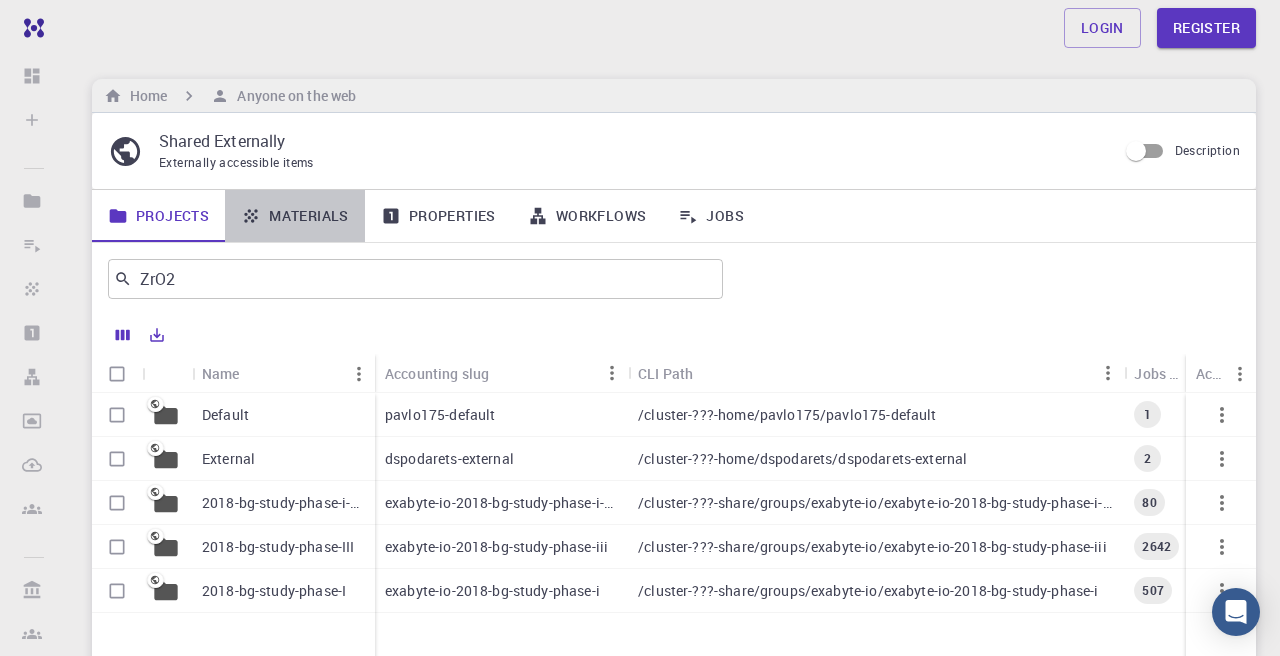 click on "Materials" at bounding box center [295, 216] 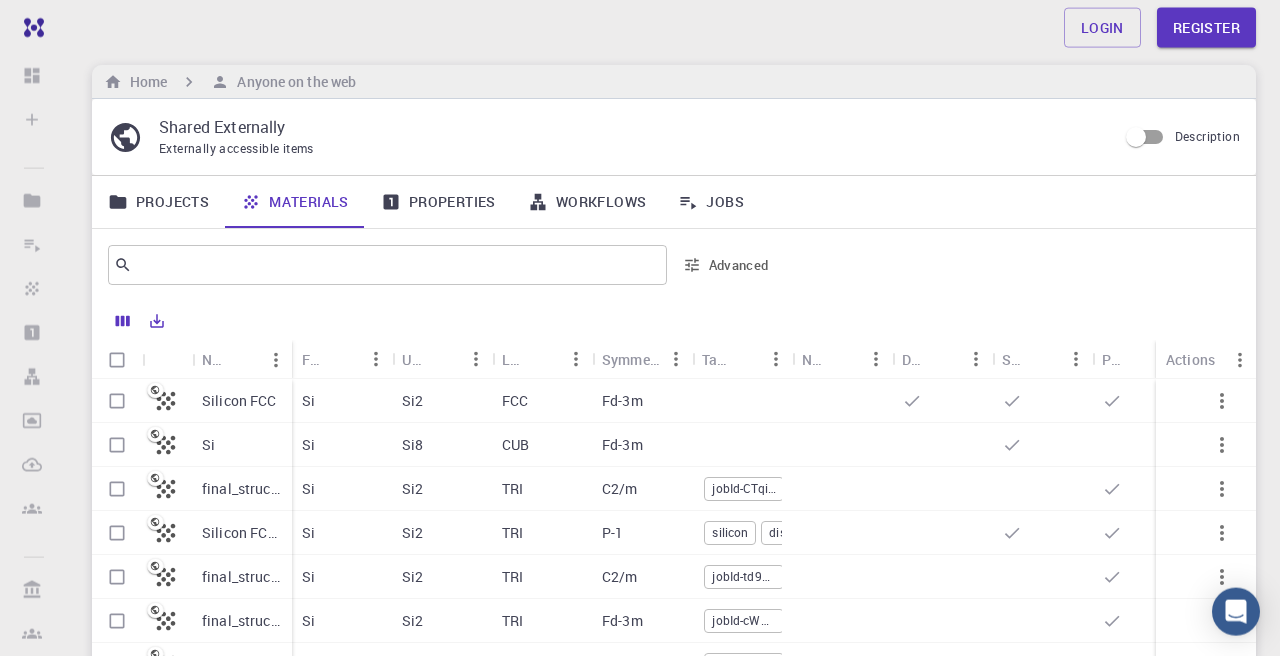 scroll, scrollTop: 0, scrollLeft: 0, axis: both 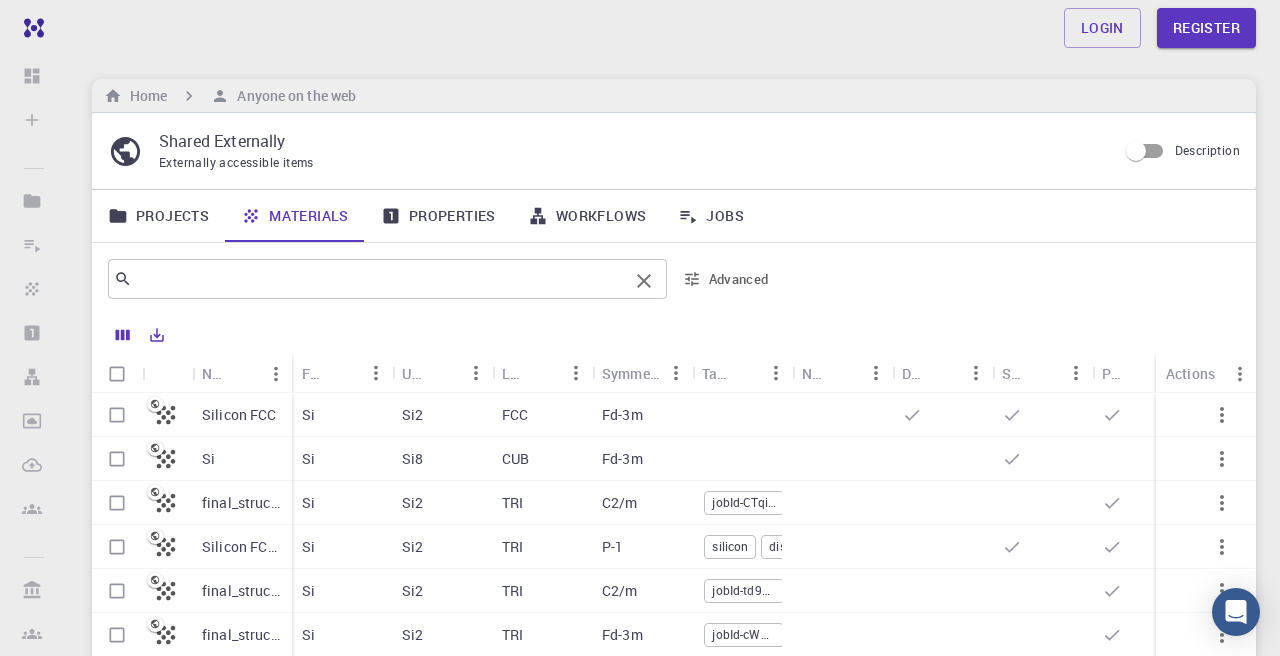 click at bounding box center [380, 279] 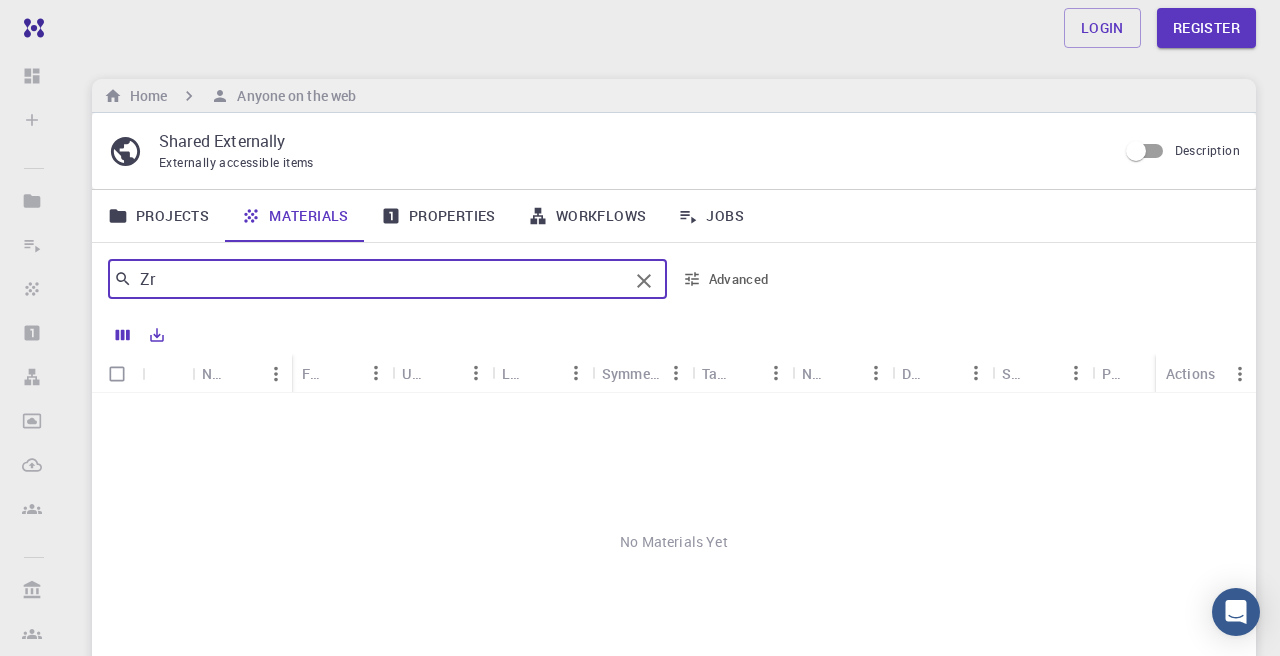 type on "Z" 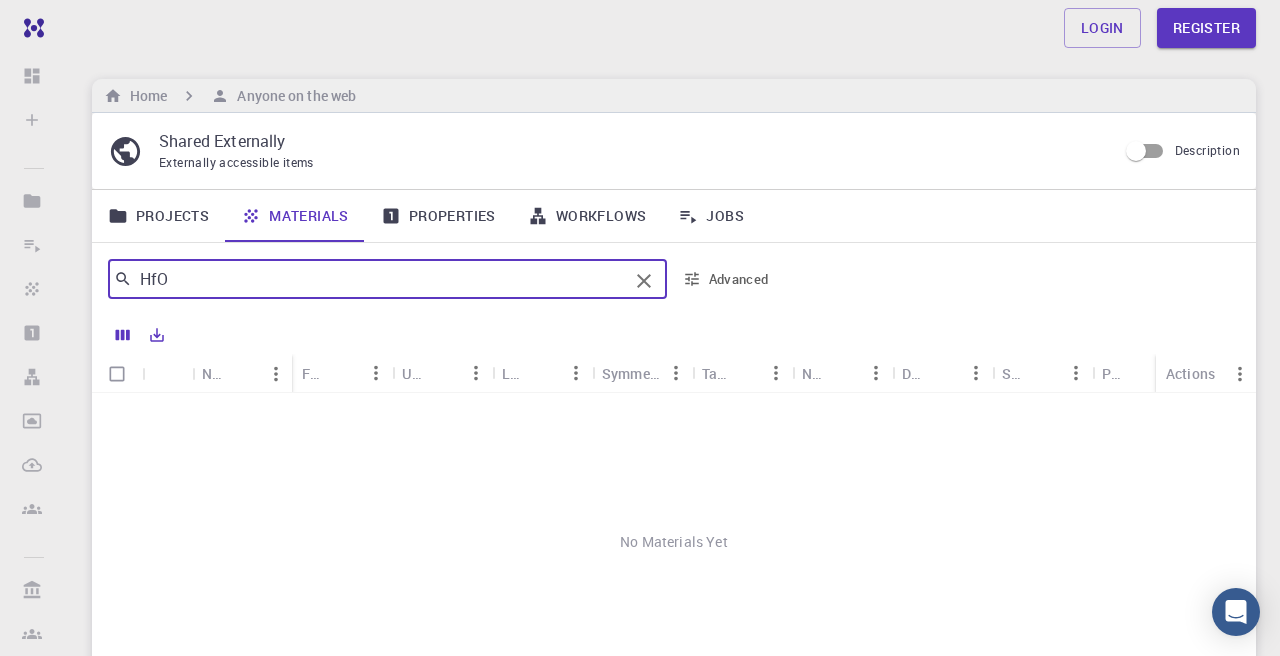 type on "HfO2" 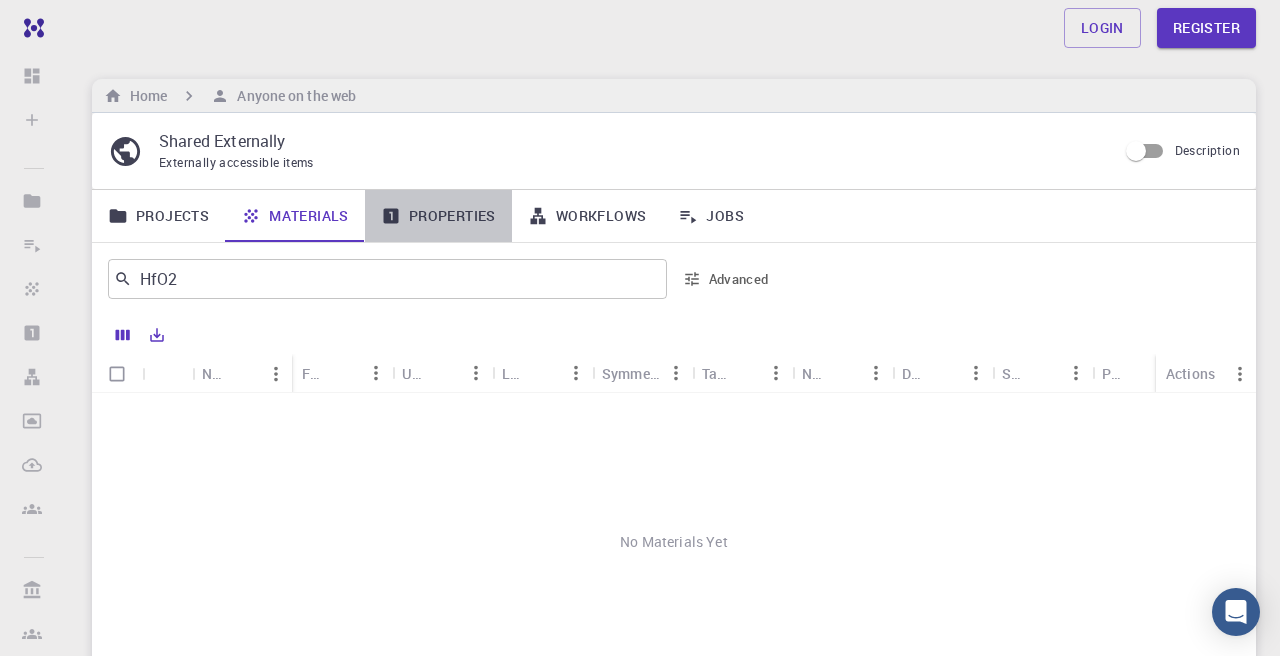 click on "Properties" at bounding box center [438, 216] 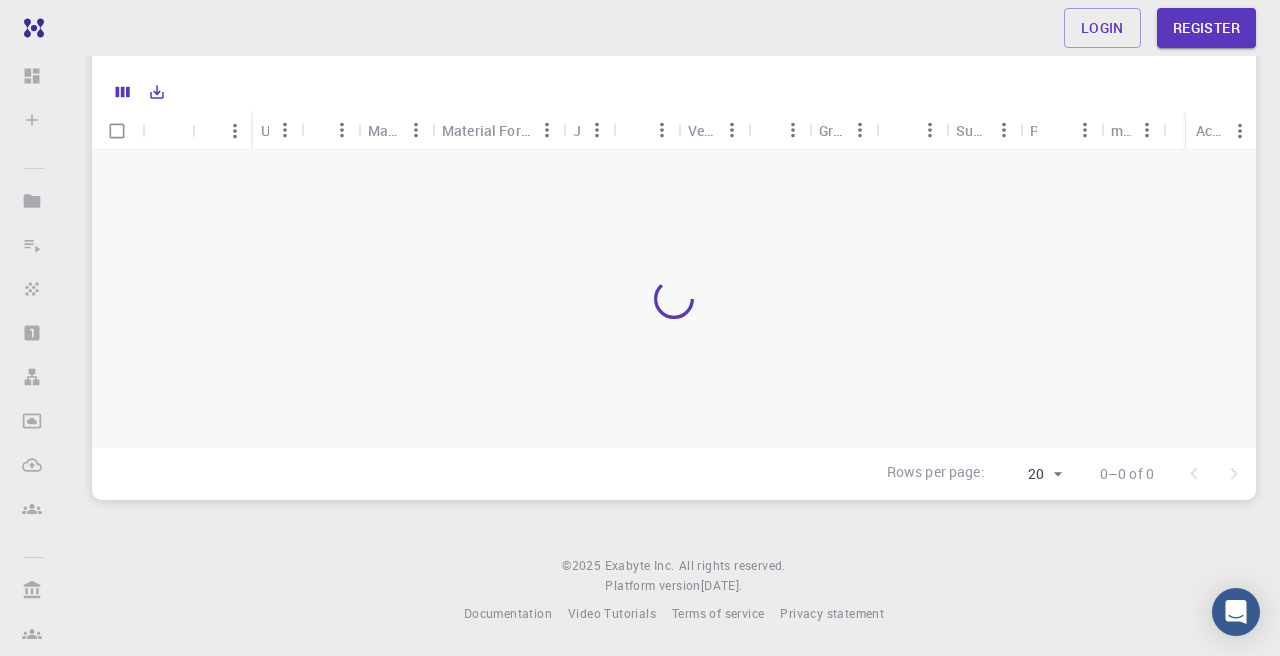 scroll, scrollTop: 0, scrollLeft: 0, axis: both 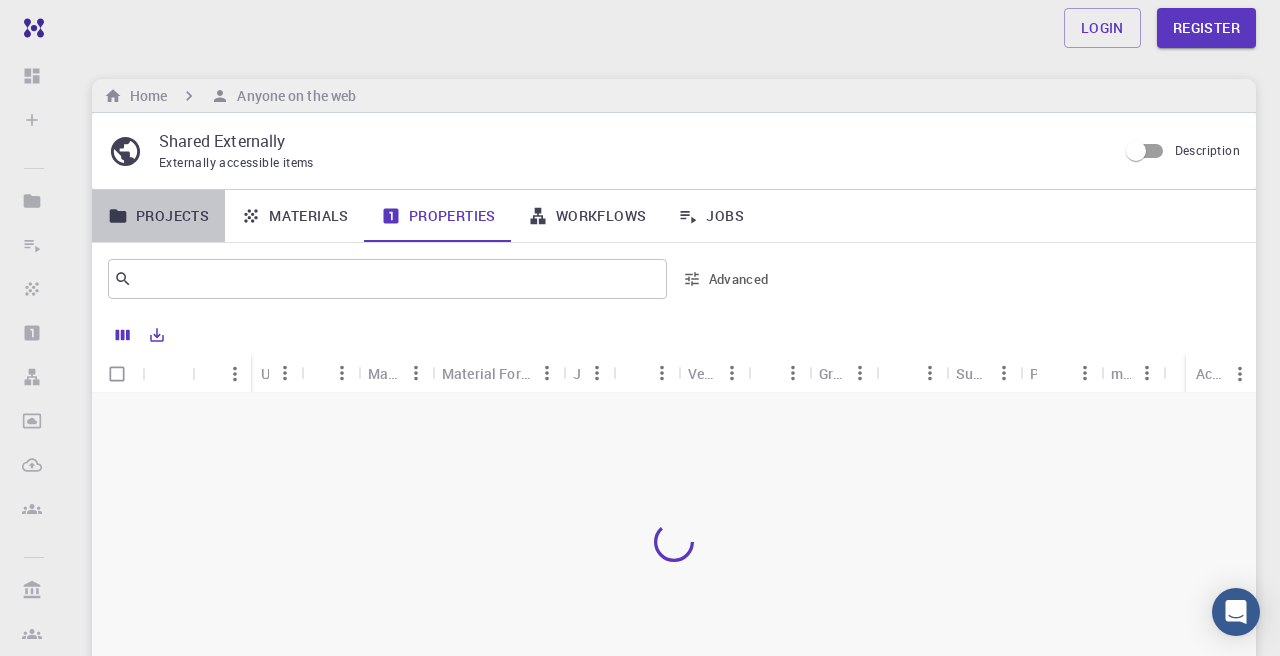 click on "Projects" at bounding box center [158, 216] 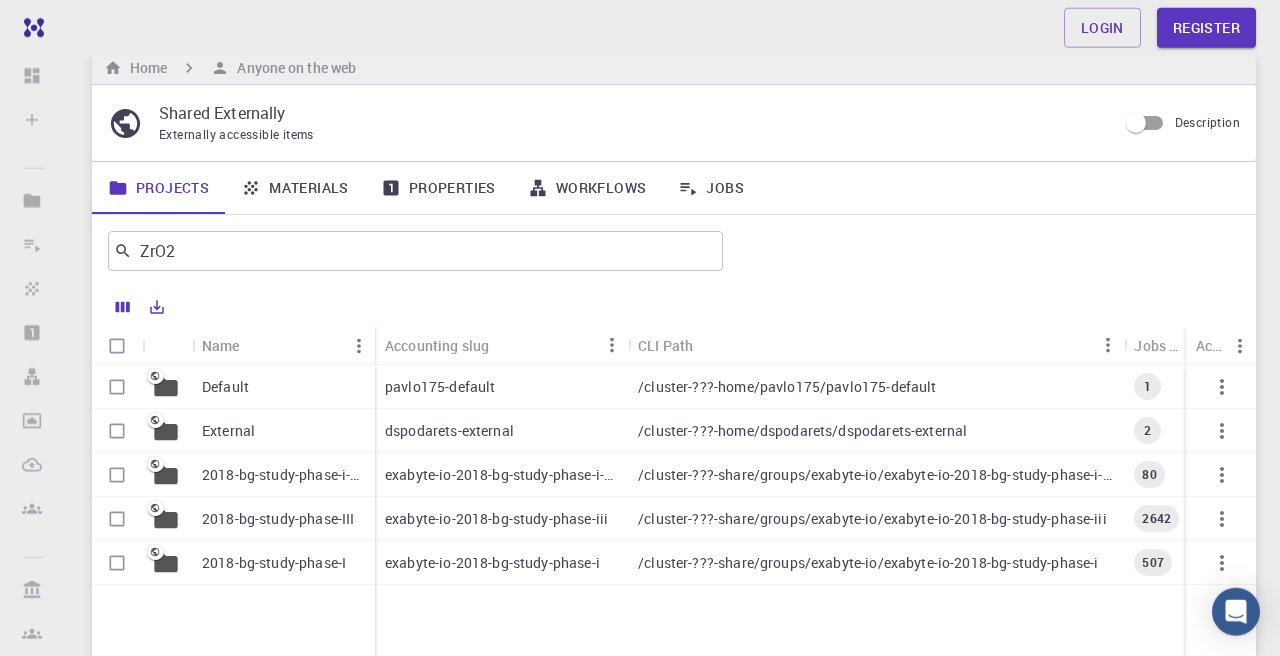 scroll, scrollTop: 244, scrollLeft: 0, axis: vertical 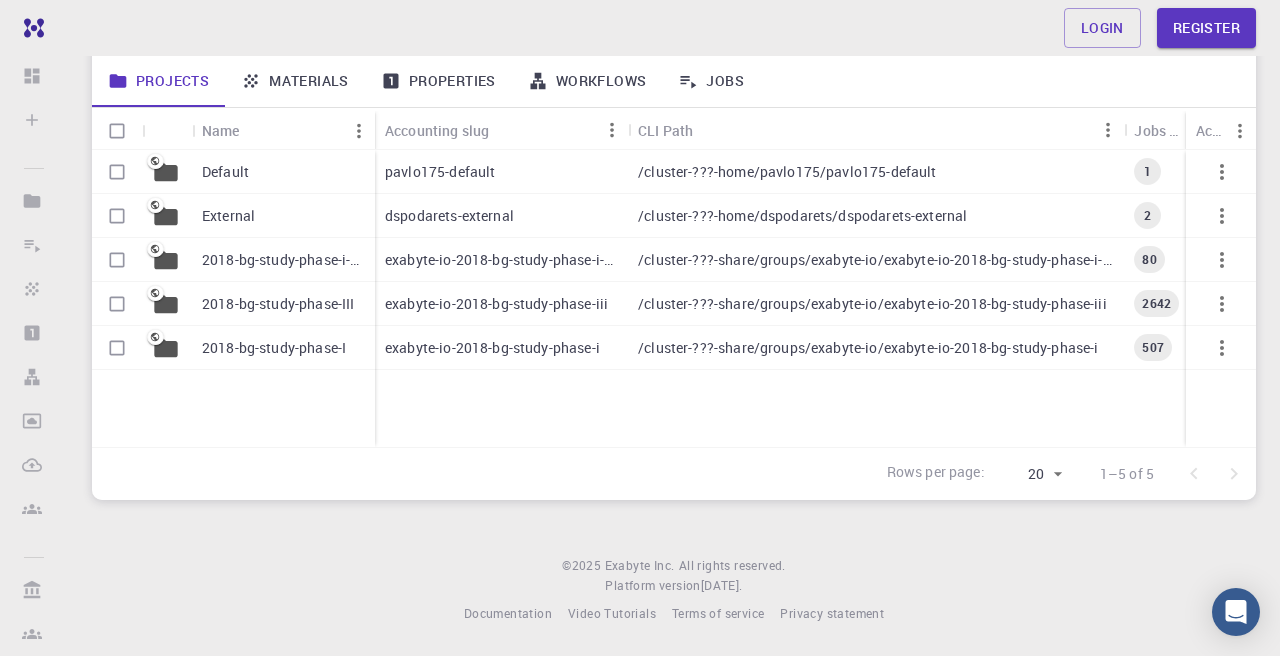 click on "2018-bg-study-phase-III" at bounding box center [278, 304] 